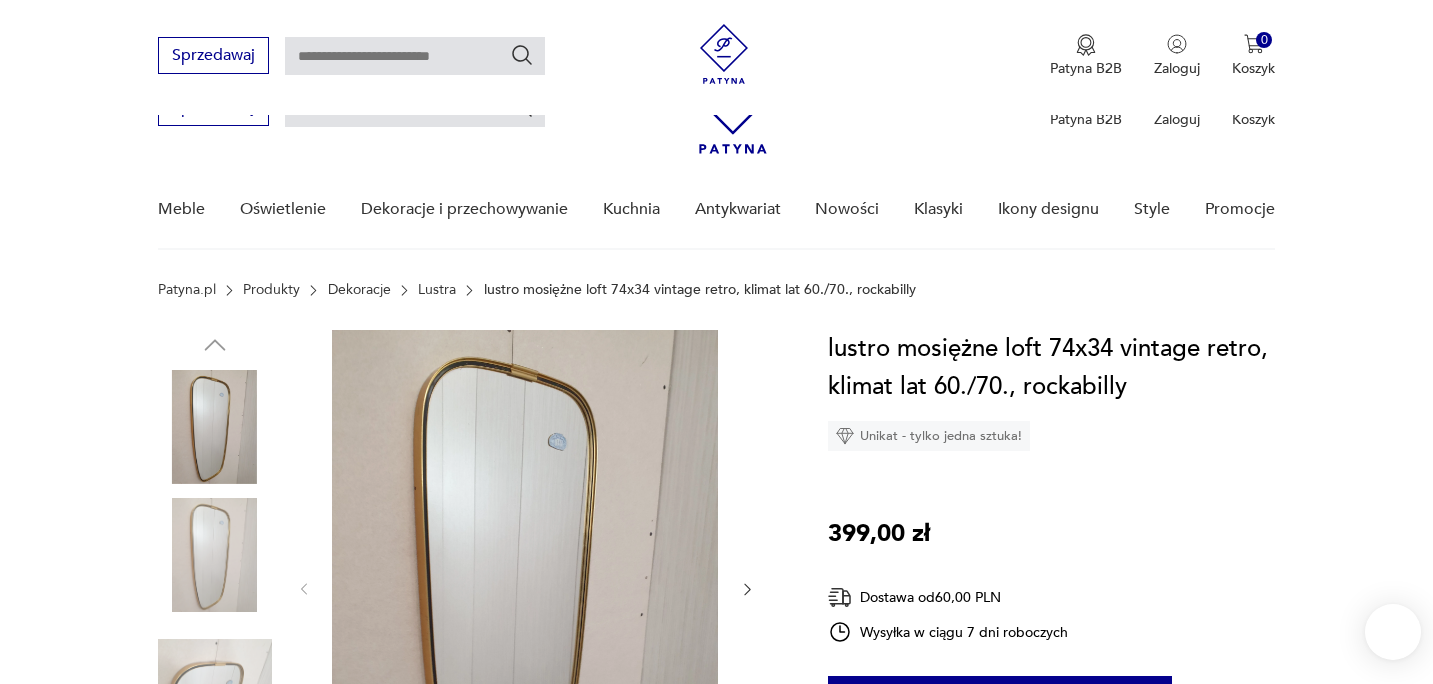 scroll, scrollTop: 202, scrollLeft: 0, axis: vertical 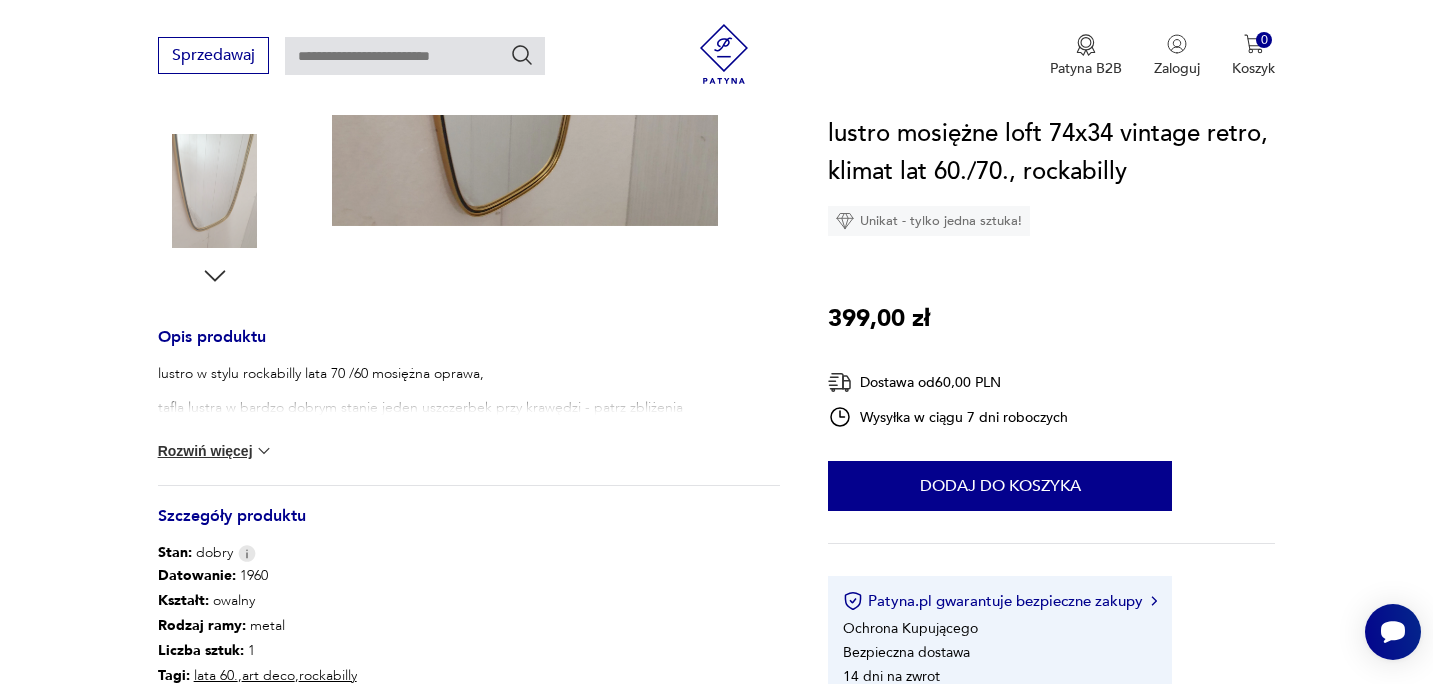 click on "Rozwiń więcej" at bounding box center [216, 451] 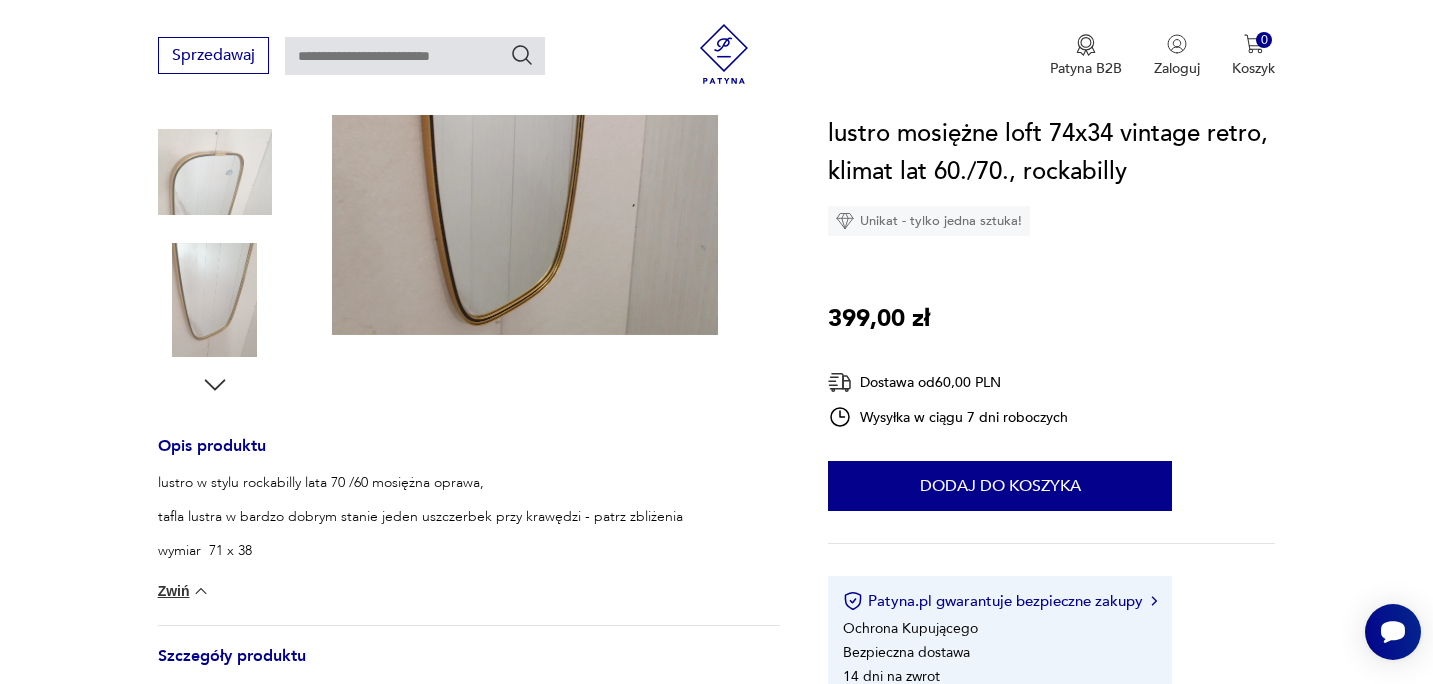 scroll, scrollTop: 498, scrollLeft: 0, axis: vertical 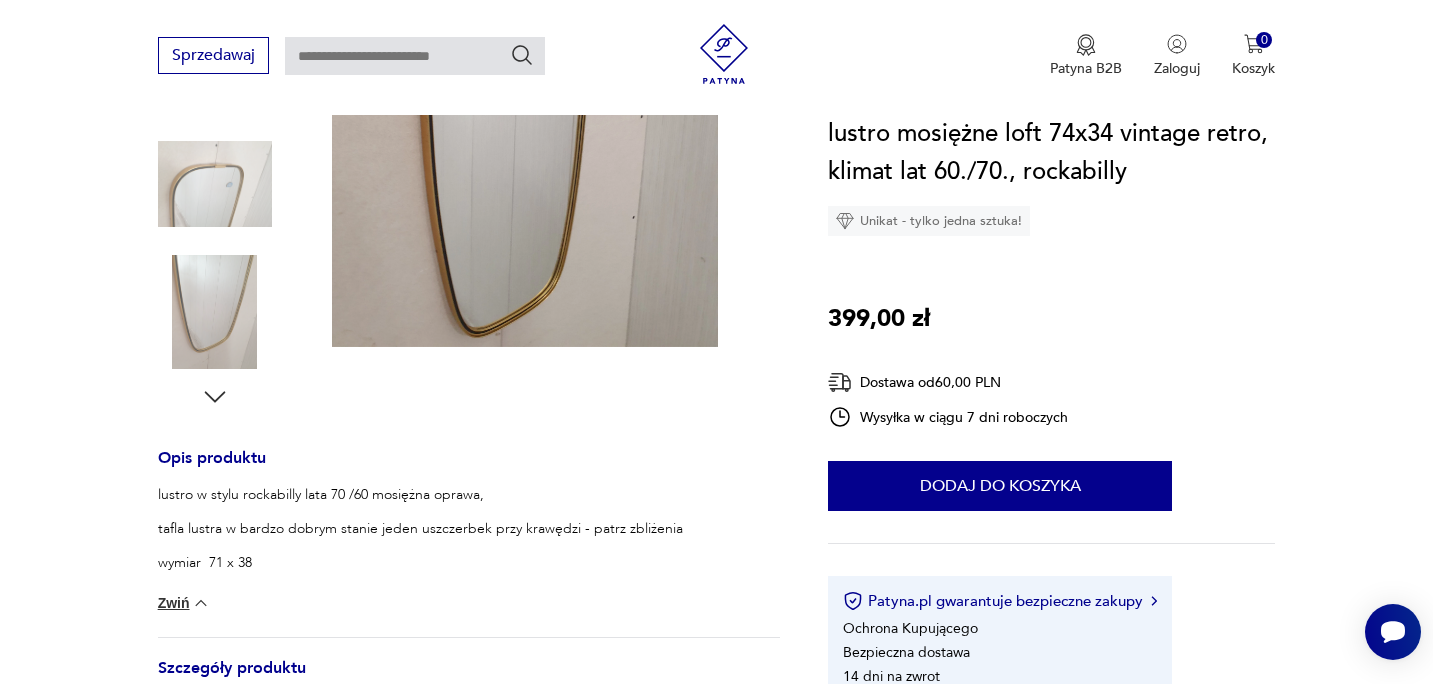 click at bounding box center [0, 0] 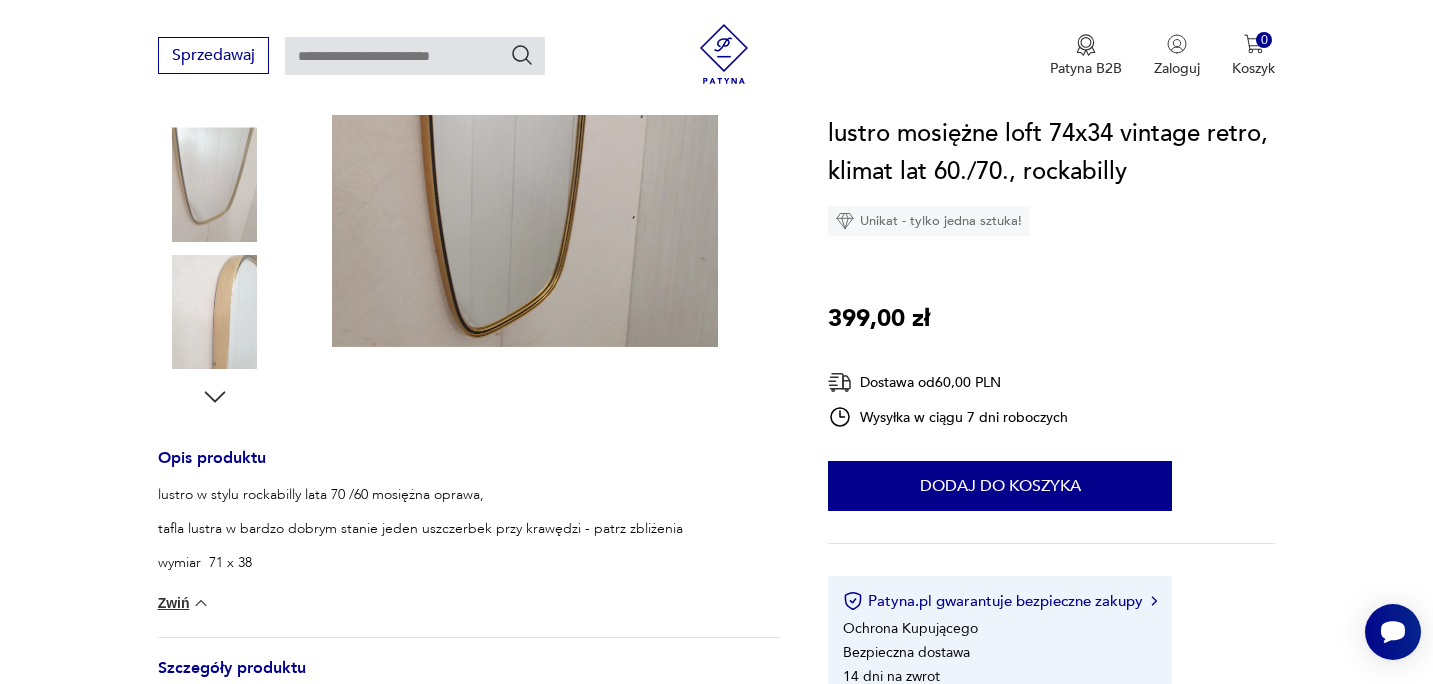 click at bounding box center [0, 0] 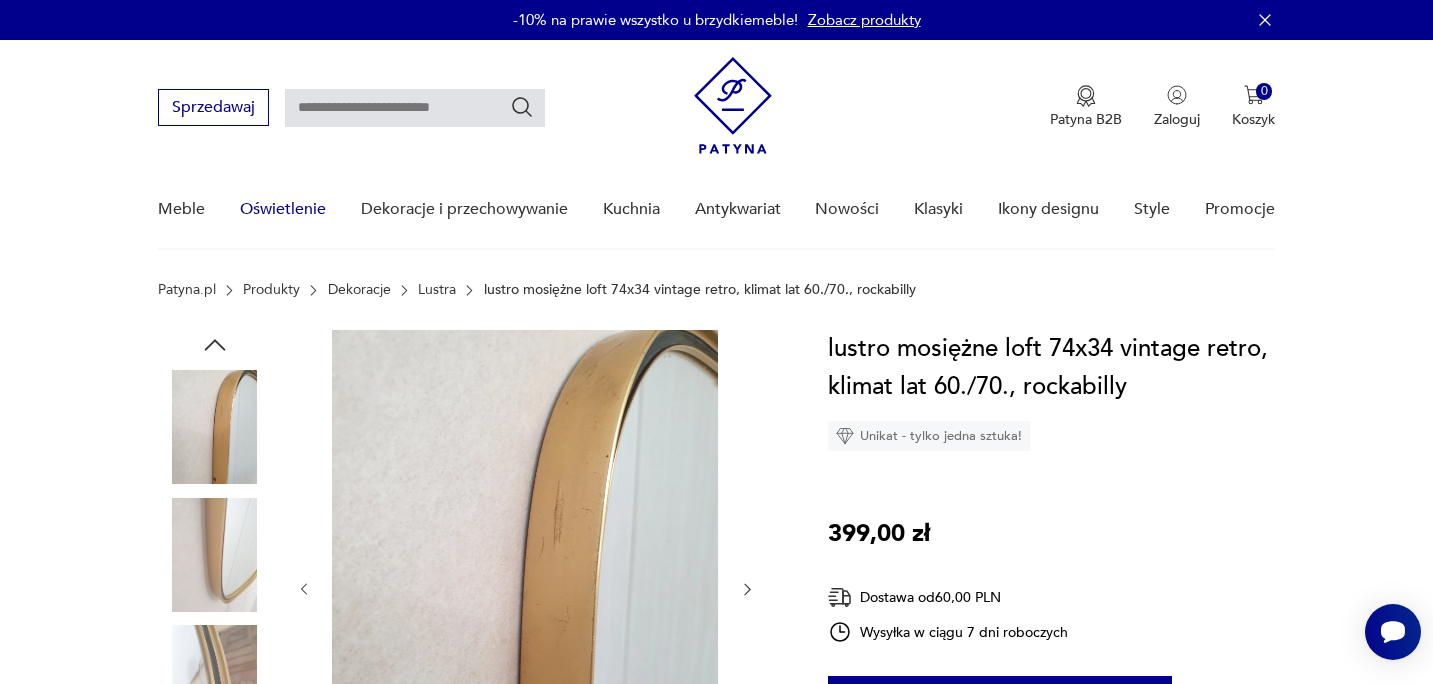 scroll, scrollTop: 0, scrollLeft: 0, axis: both 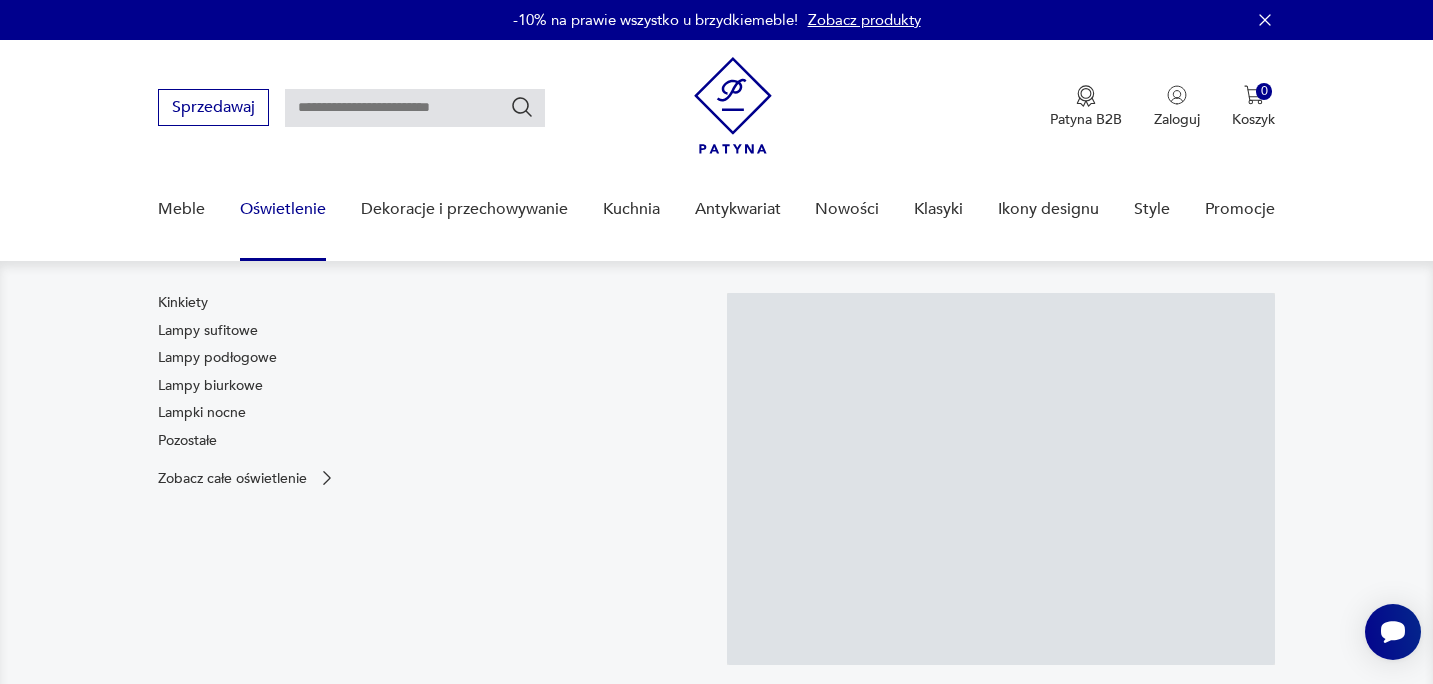 click on "Kinkiety Lampy sufitowe Lampy podłogowe Lampy biurkowe Lampki nocne Pozostałe" at bounding box center (217, 375) 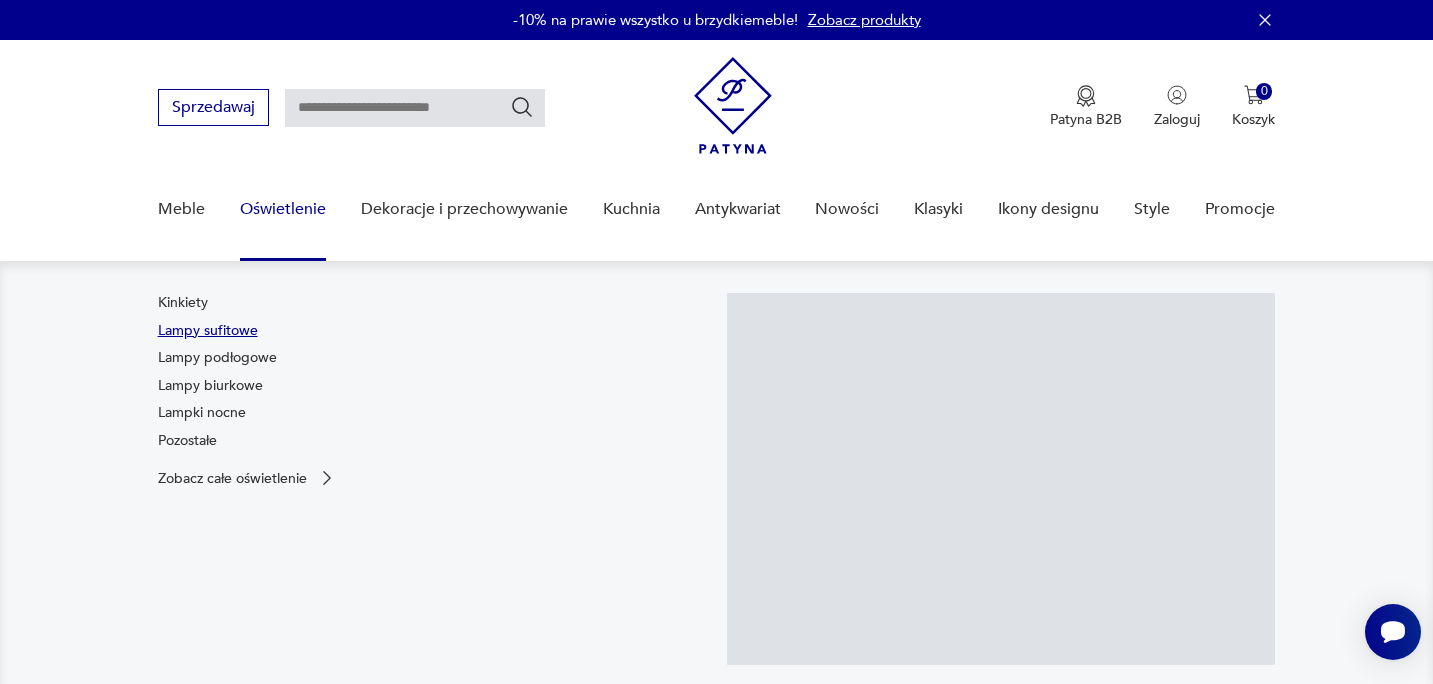 click on "Lampy sufitowe" at bounding box center [208, 331] 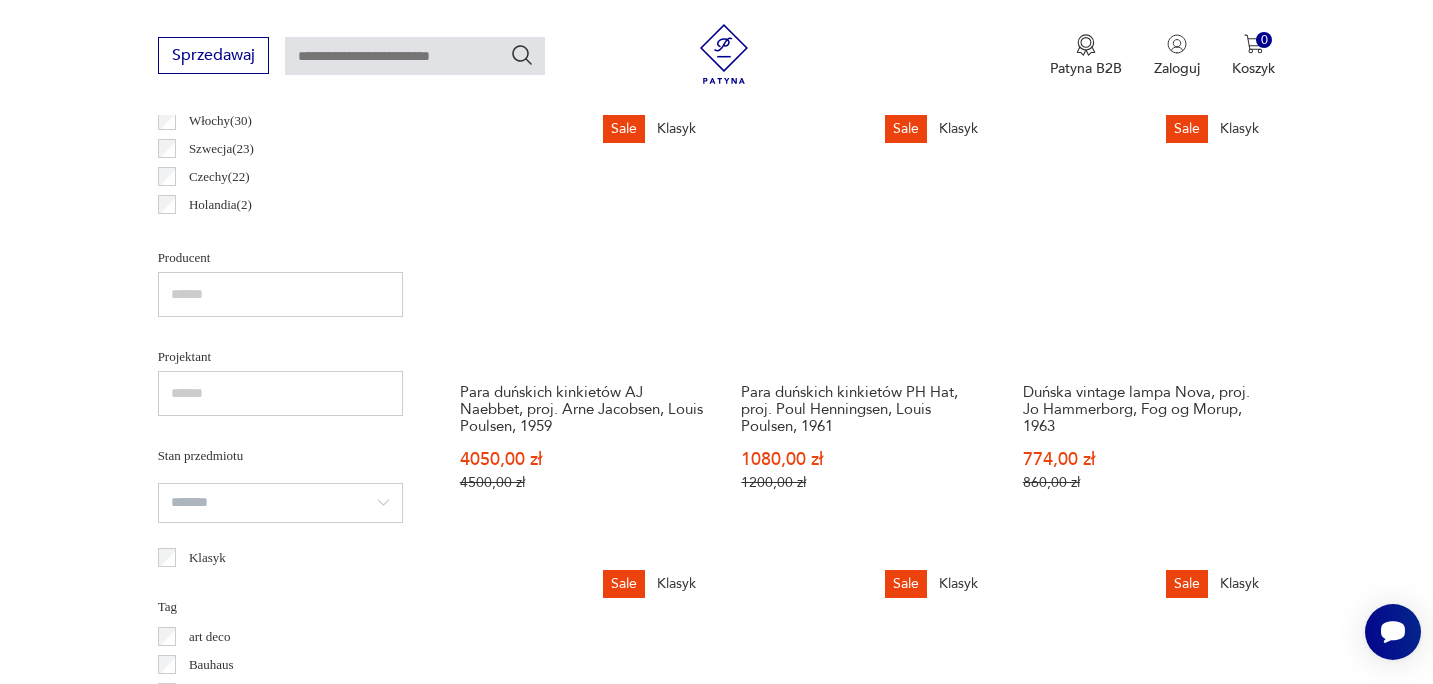 scroll, scrollTop: 1144, scrollLeft: 0, axis: vertical 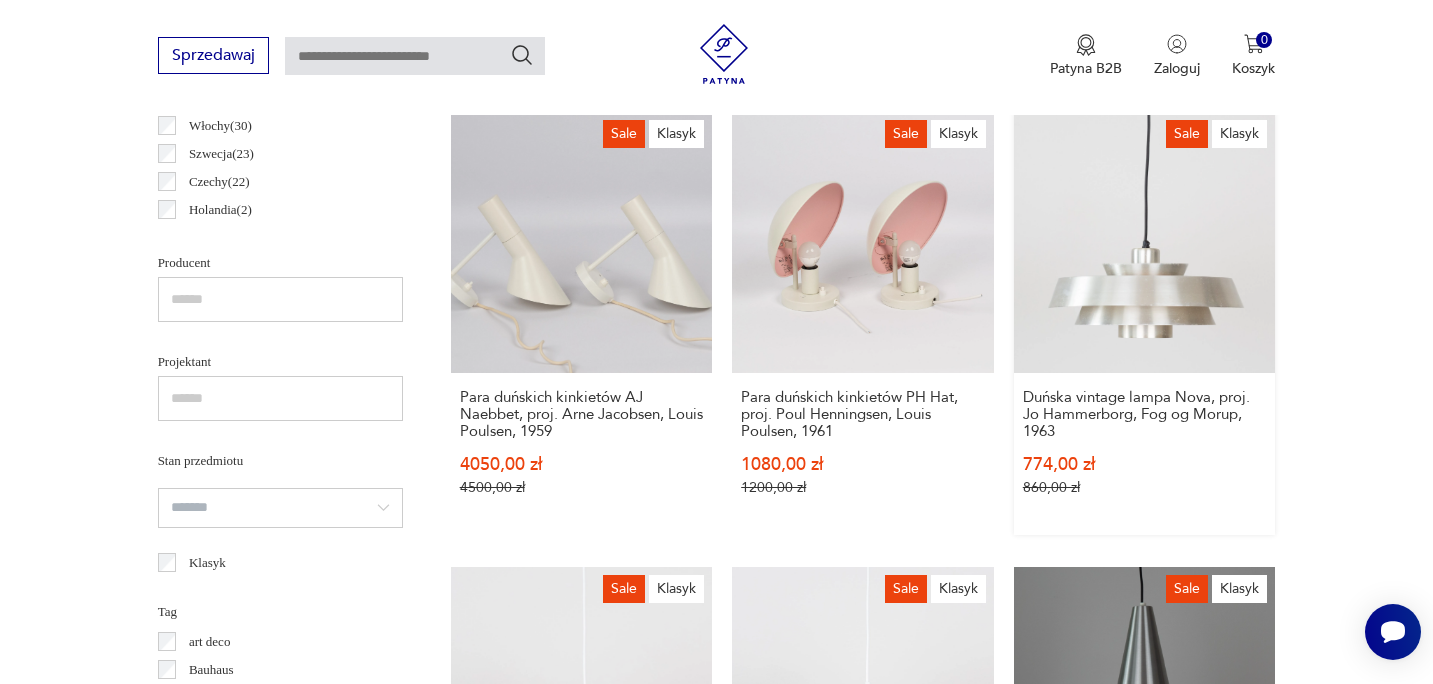 click on "Sale Klasyk Duńska vintage lampa Nova, proj. Jo Hammerborg, Fog og Morup, 1963 774,00 zł 860,00 zł" at bounding box center (1145, 324) 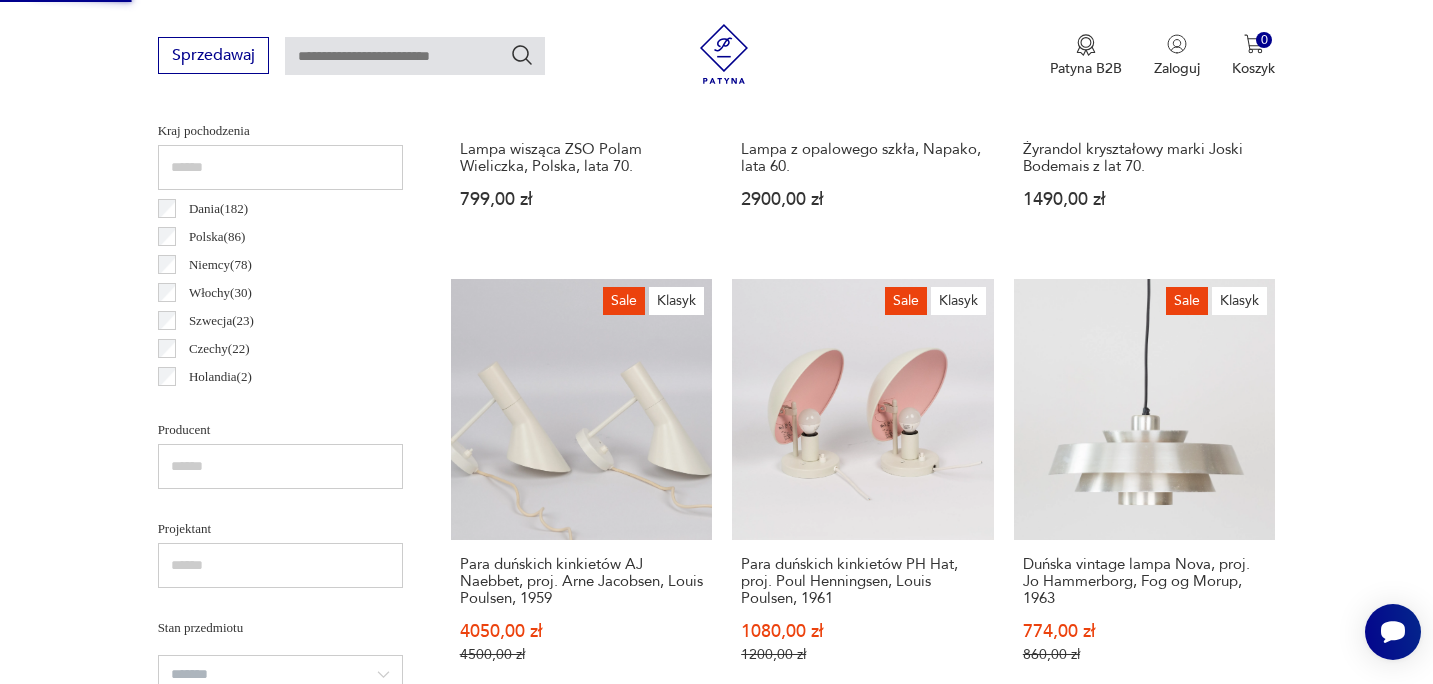 scroll, scrollTop: 1240, scrollLeft: 0, axis: vertical 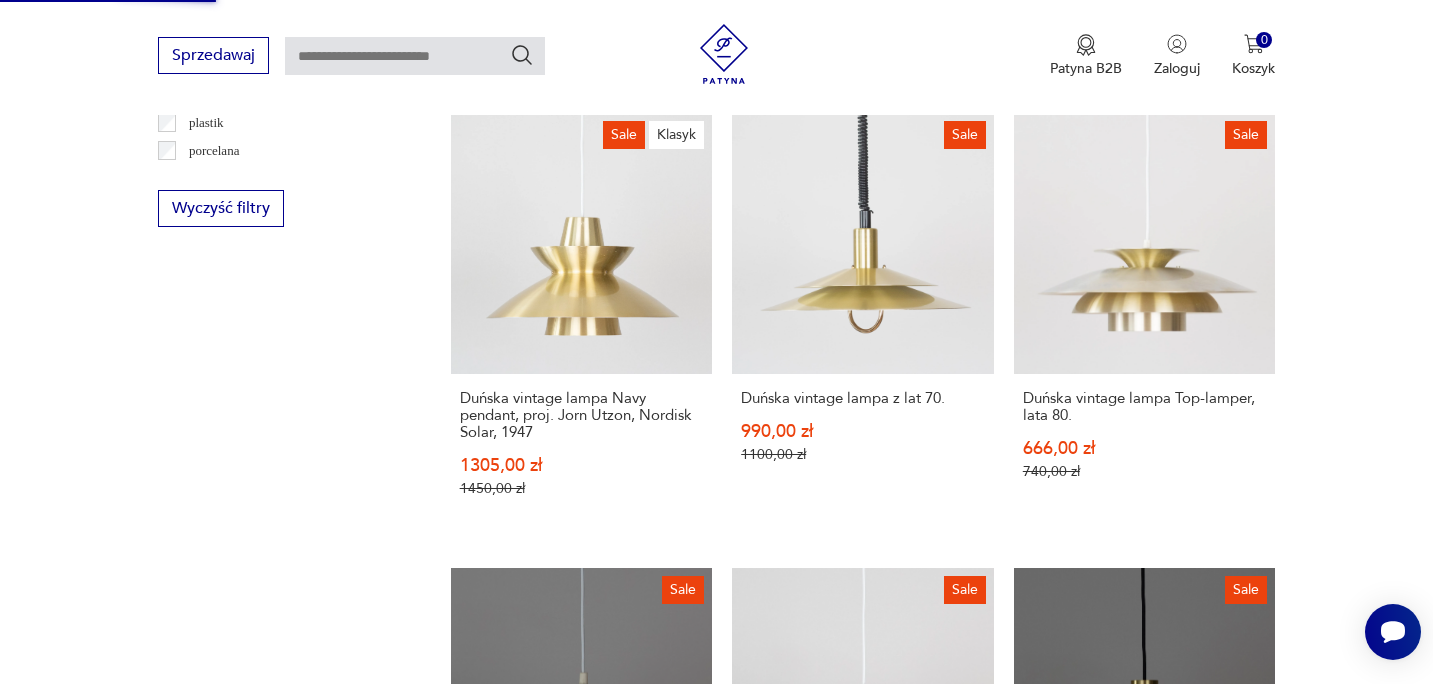 click on "2" at bounding box center (859, 1519) 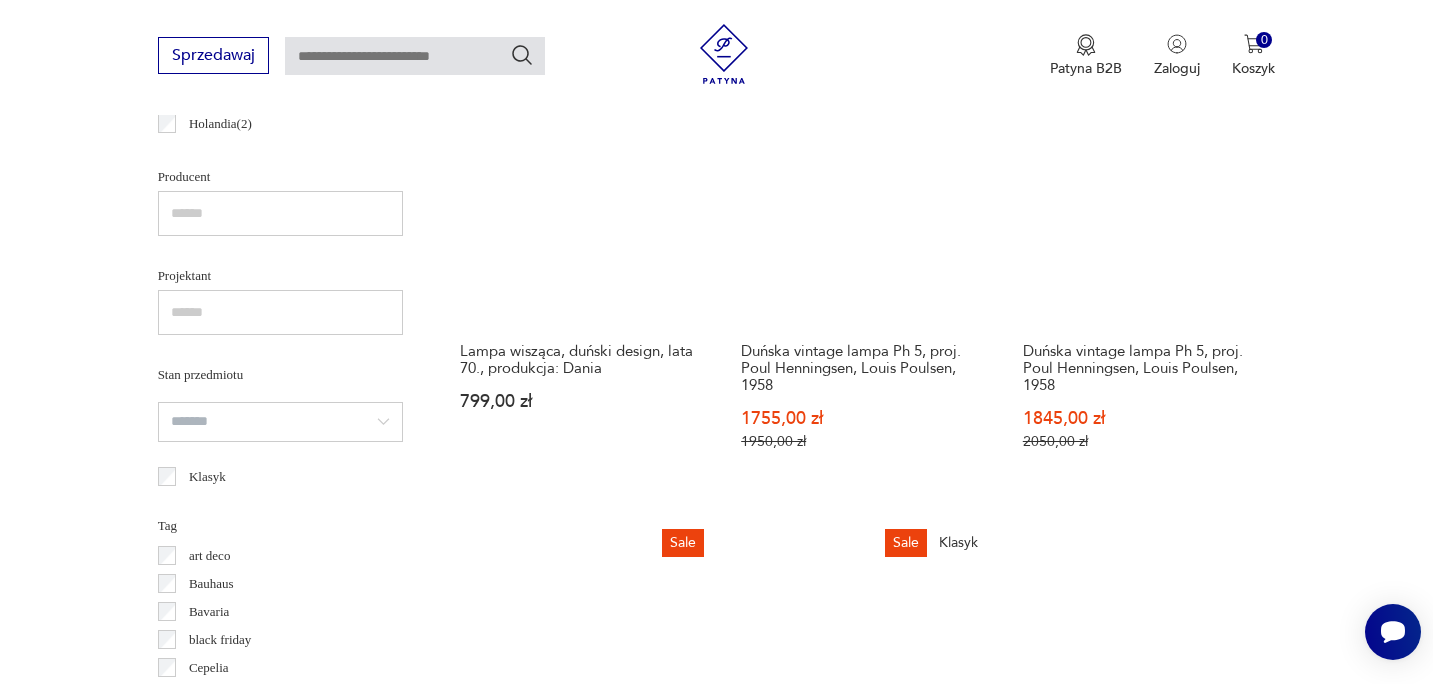 scroll, scrollTop: 1252, scrollLeft: 0, axis: vertical 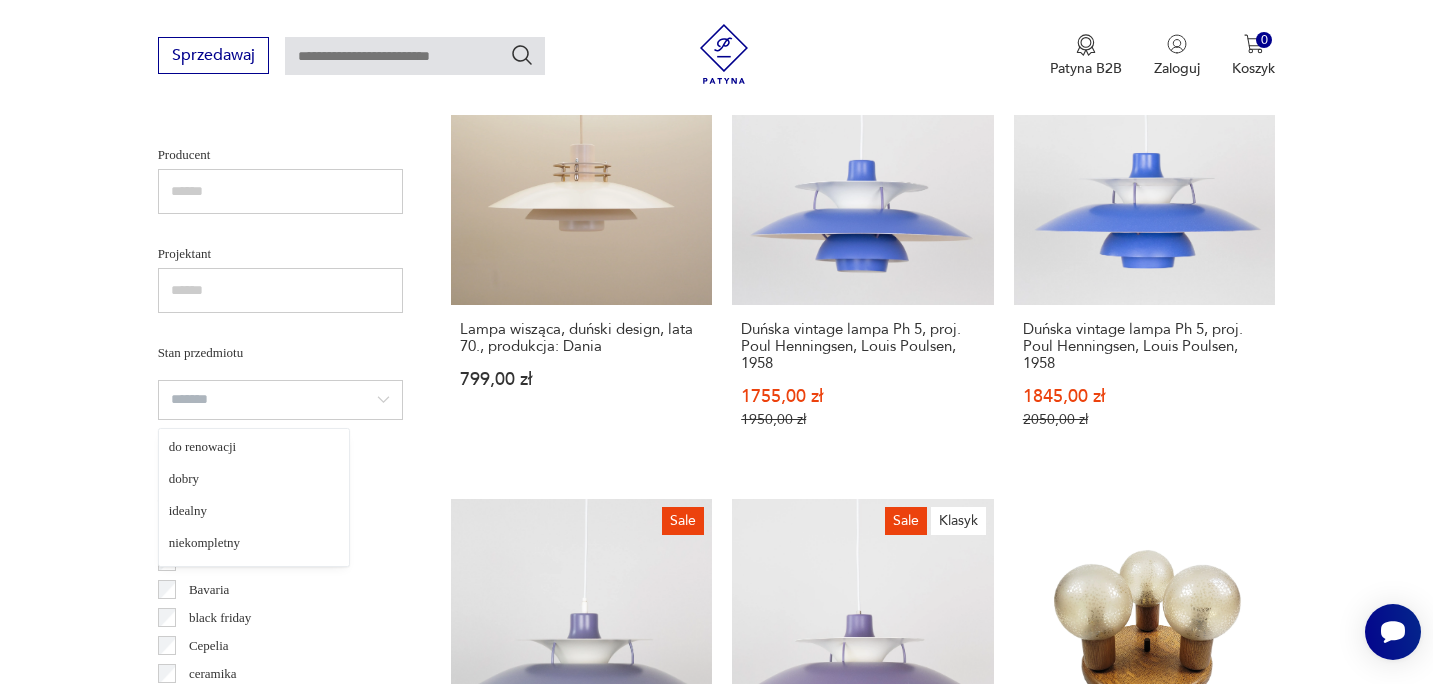click at bounding box center [280, 400] 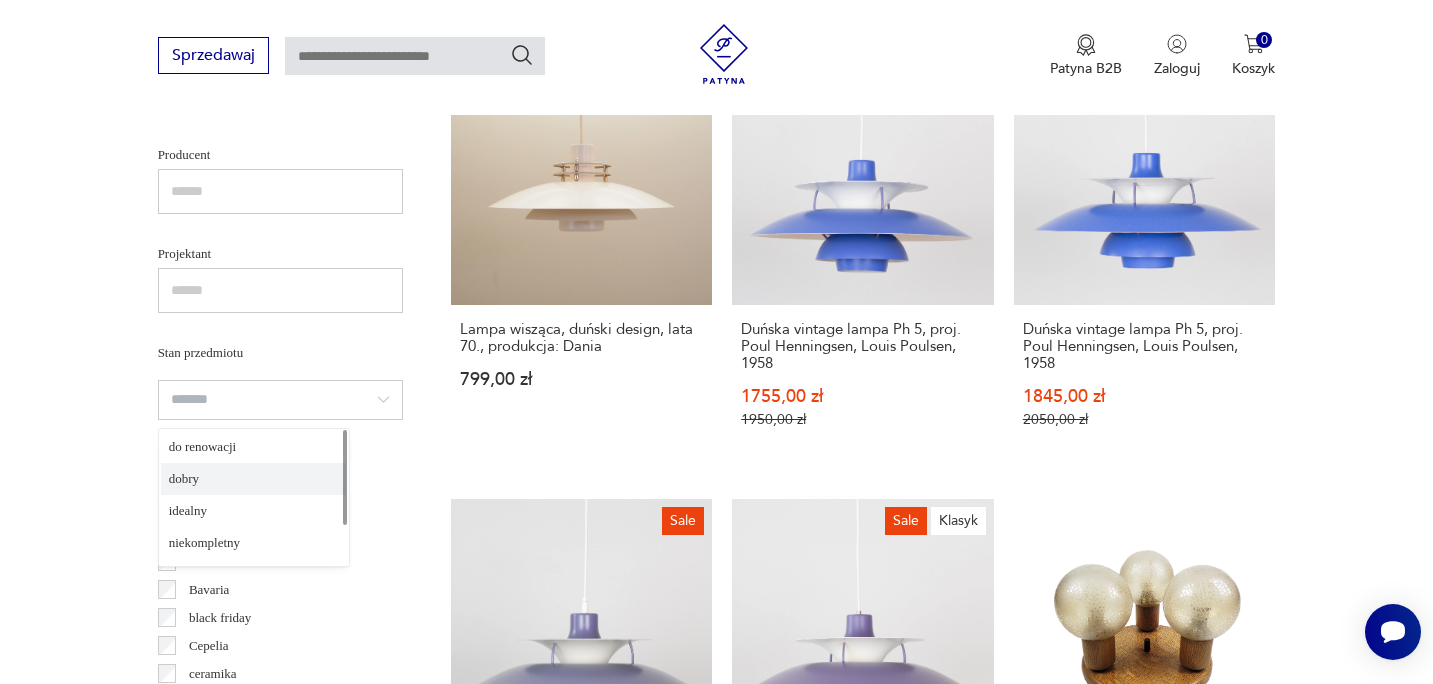 scroll, scrollTop: 0, scrollLeft: 0, axis: both 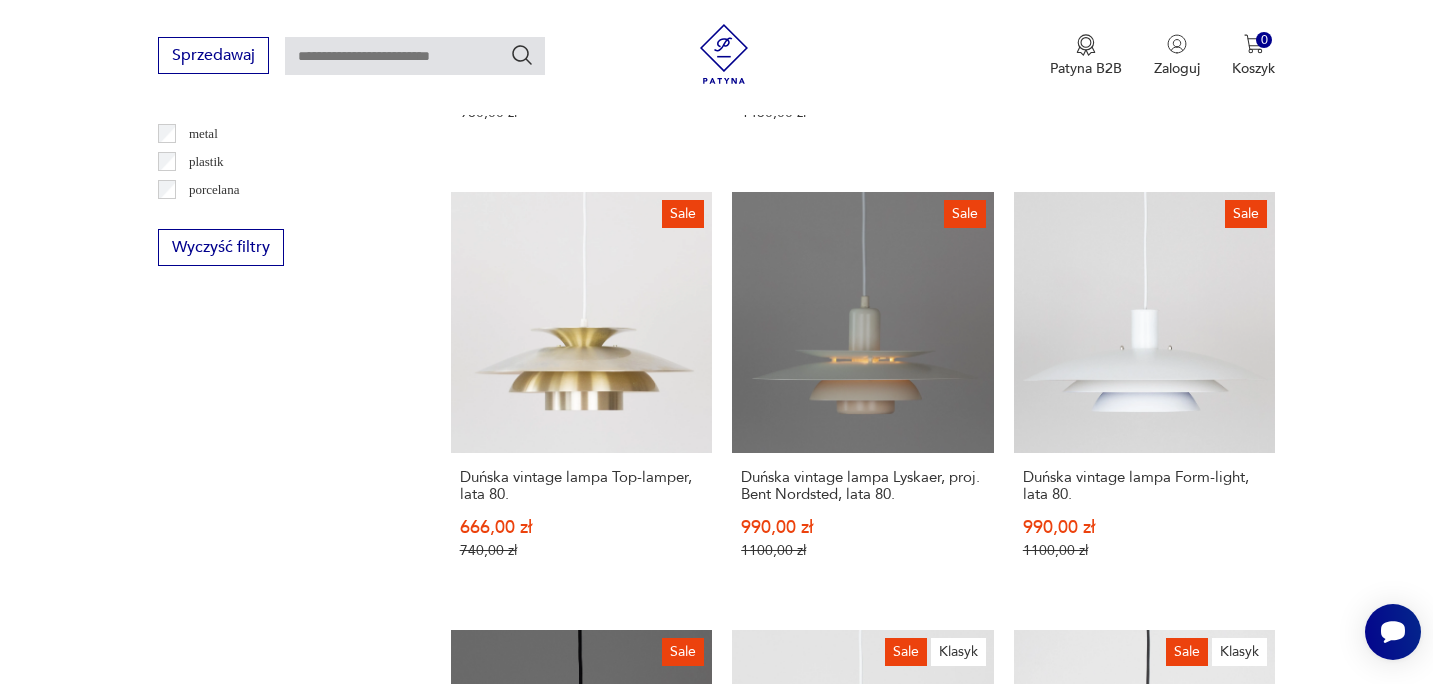 click on "2" at bounding box center (859, 1598) 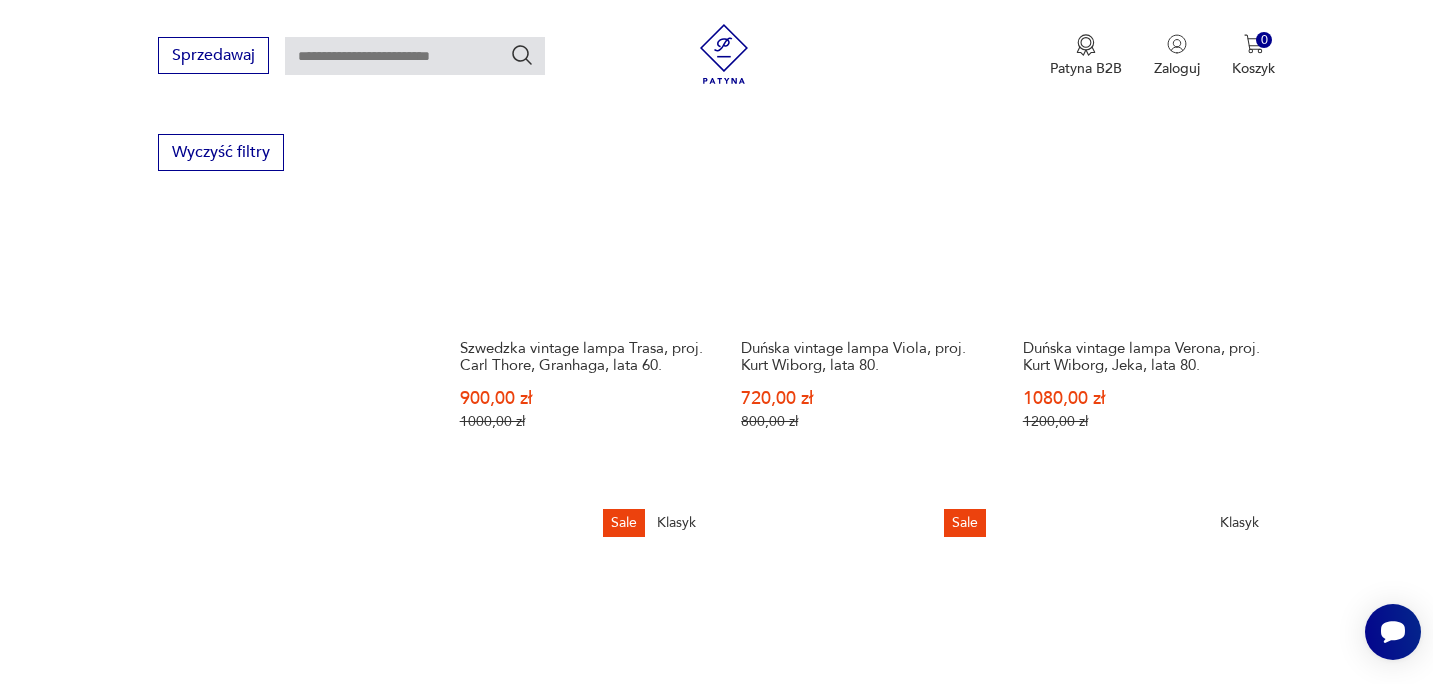 scroll, scrollTop: 2144, scrollLeft: 0, axis: vertical 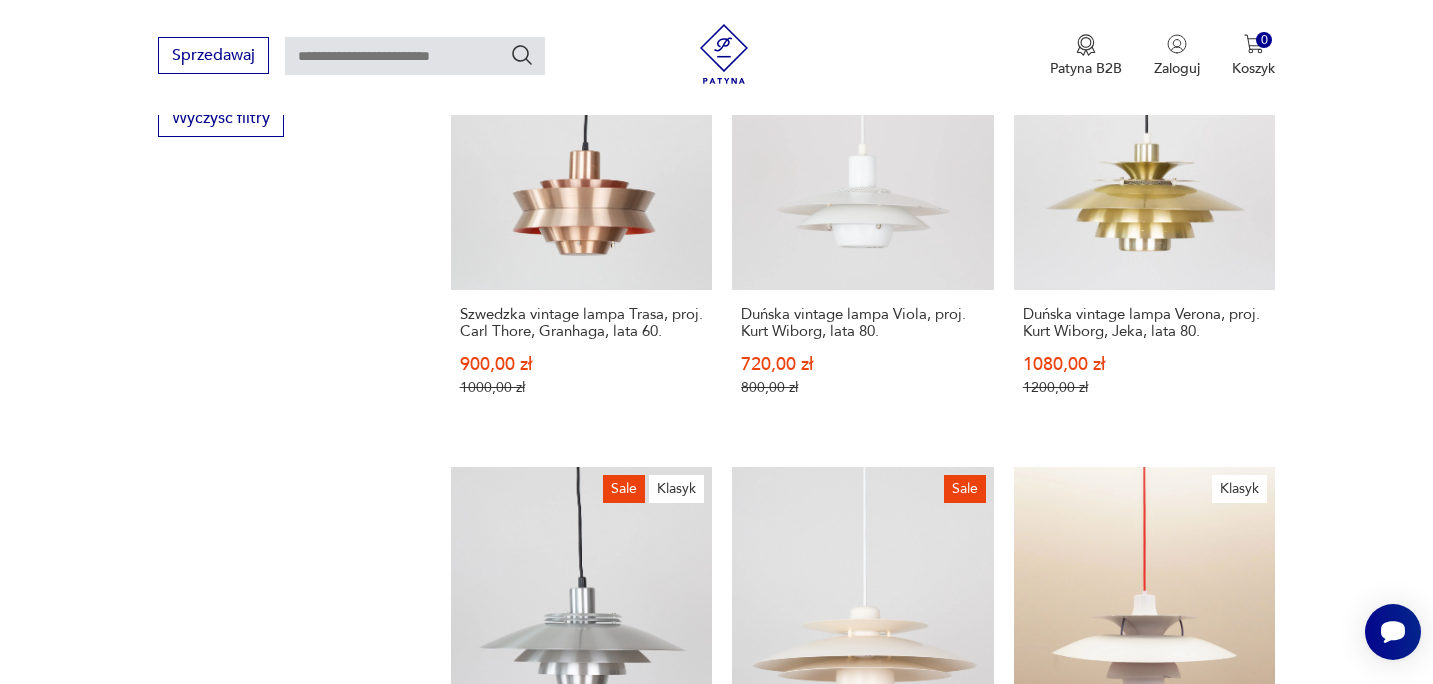 click on "3" at bounding box center [905, 1418] 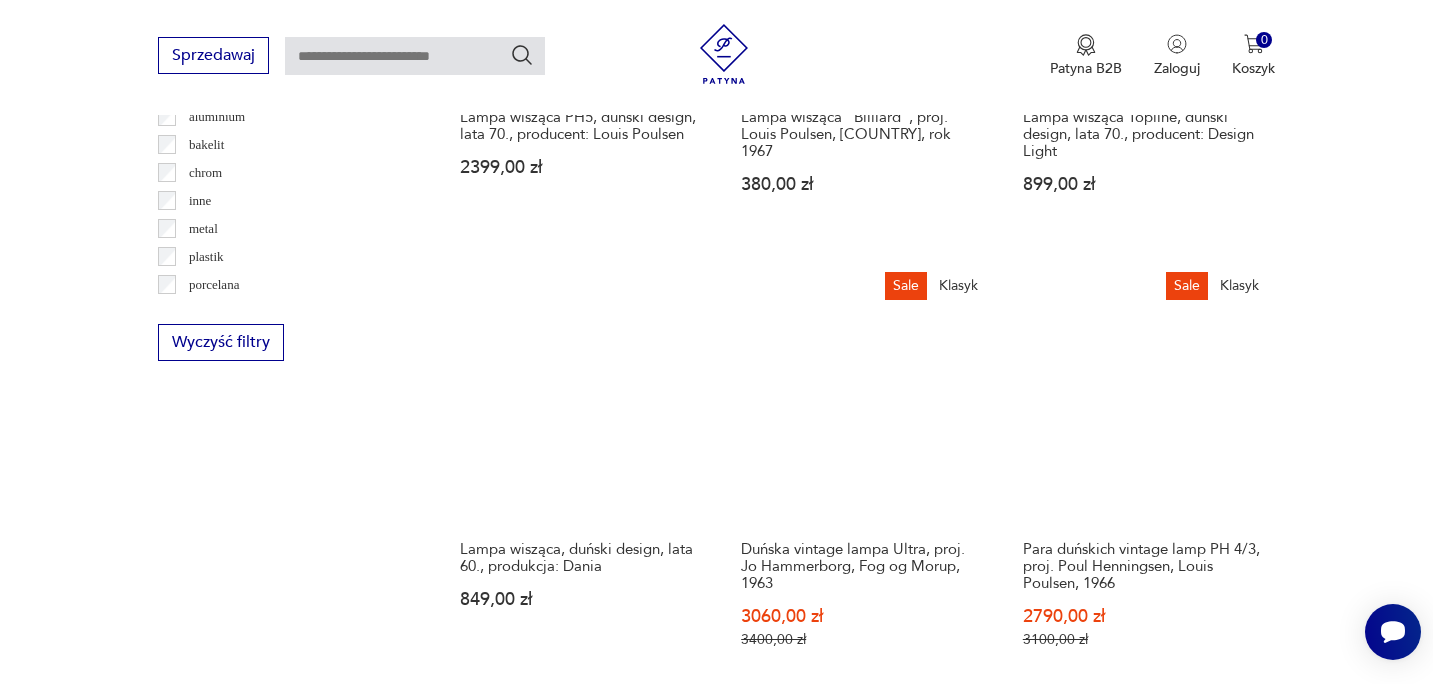 scroll, scrollTop: 1928, scrollLeft: 0, axis: vertical 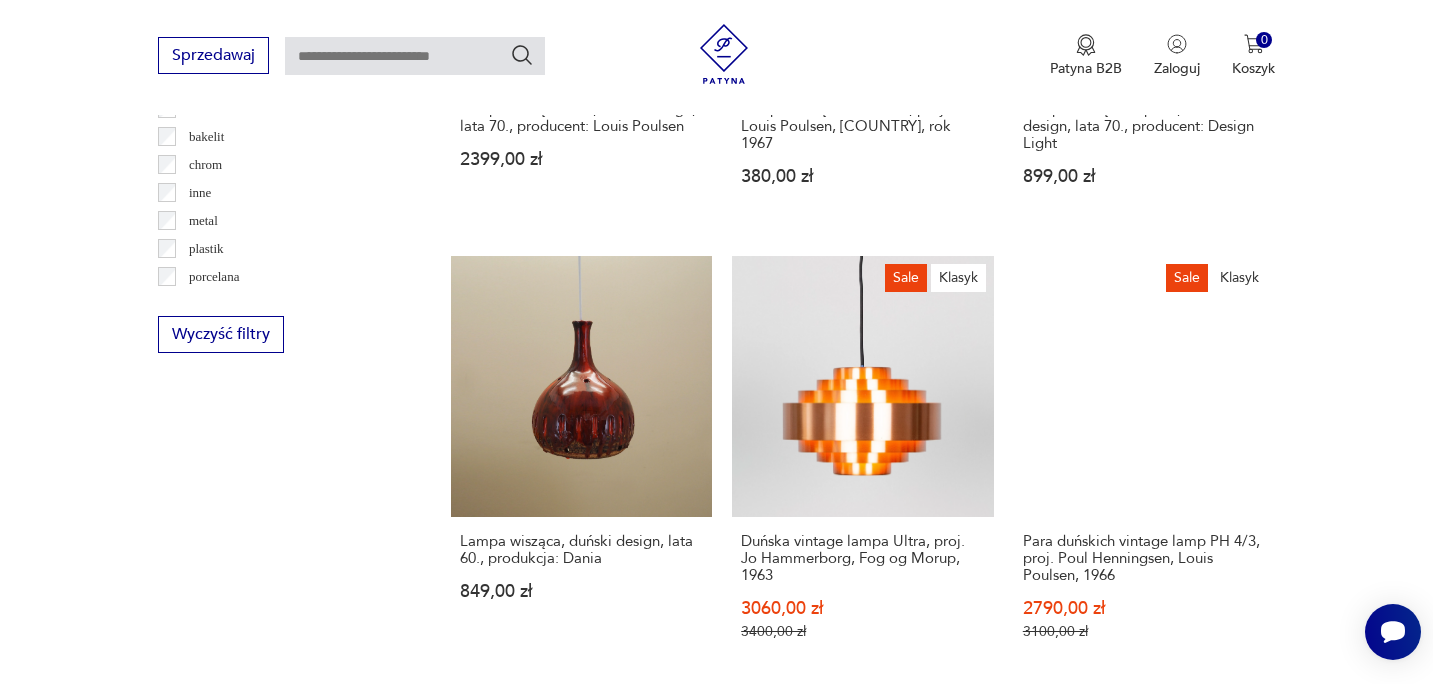 click on "4" at bounding box center (951, 1662) 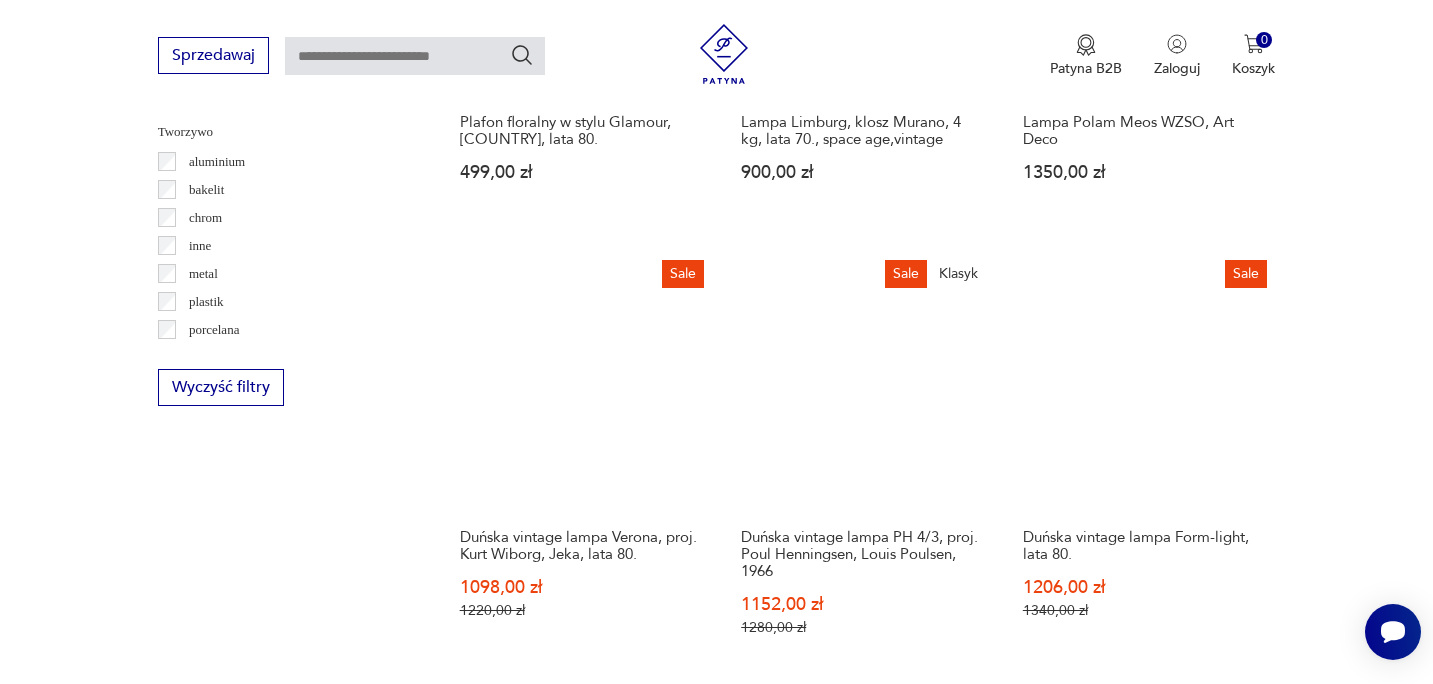 scroll, scrollTop: 1876, scrollLeft: 0, axis: vertical 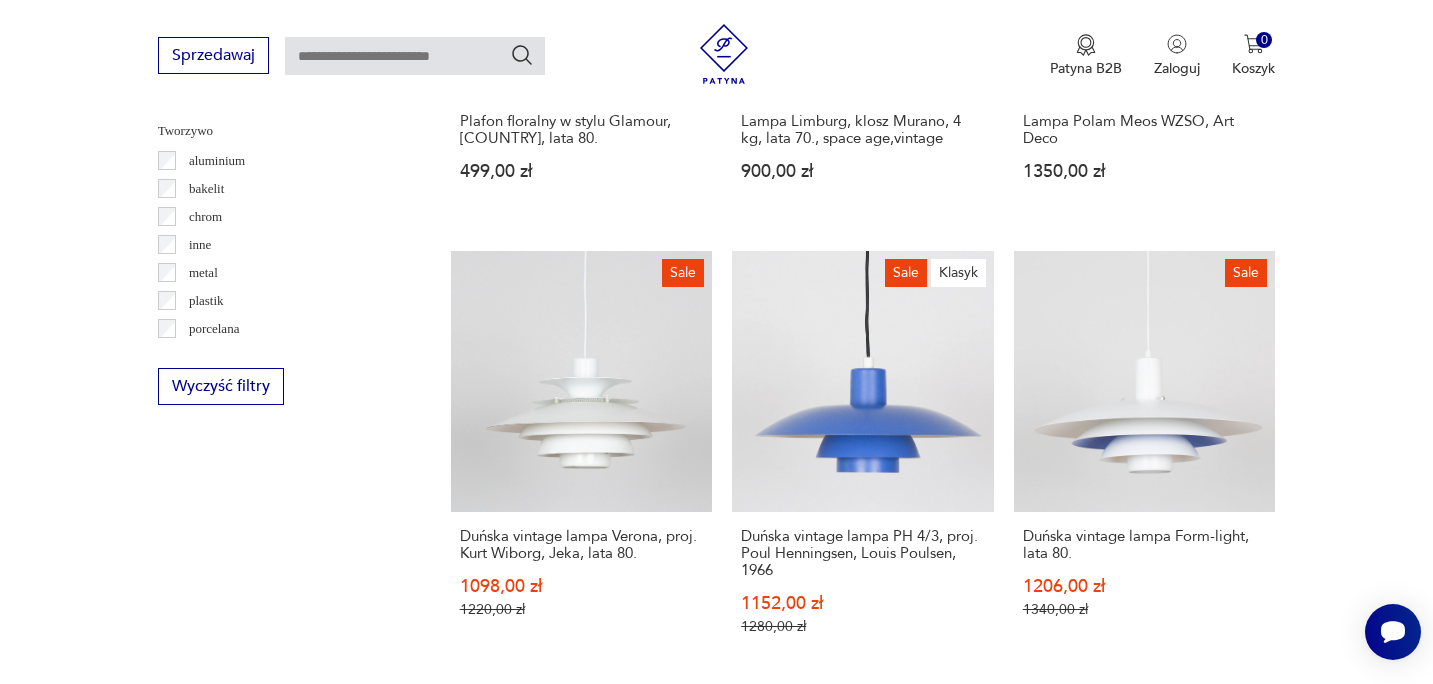 click on "5" at bounding box center [997, 1657] 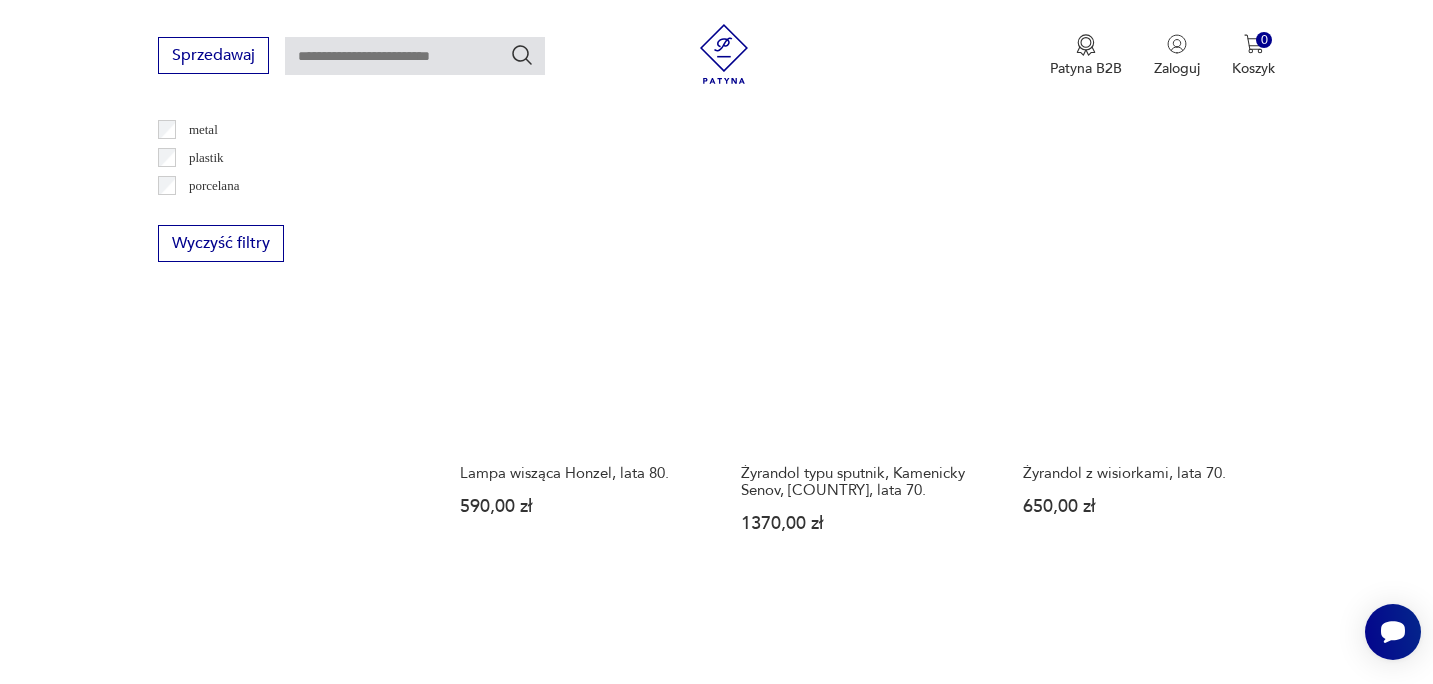 scroll, scrollTop: 2058, scrollLeft: 0, axis: vertical 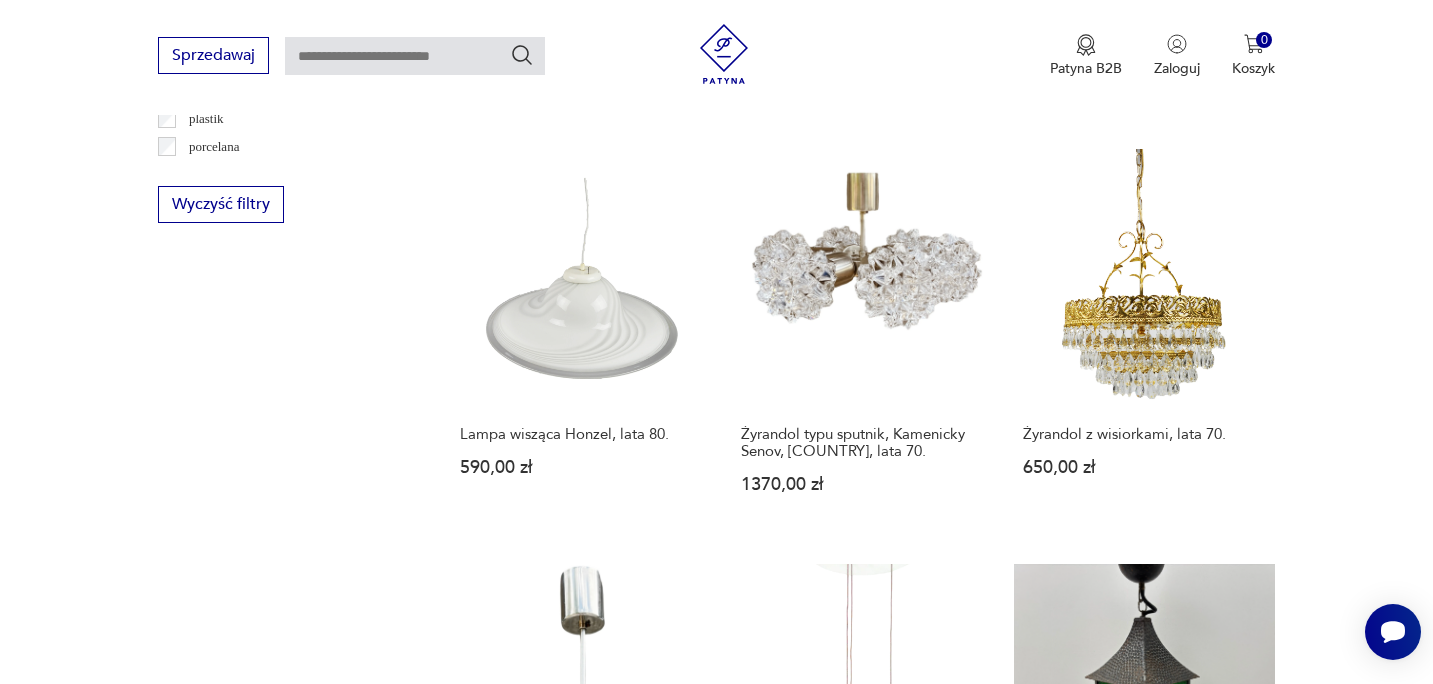 click on "6" at bounding box center (1043, 1469) 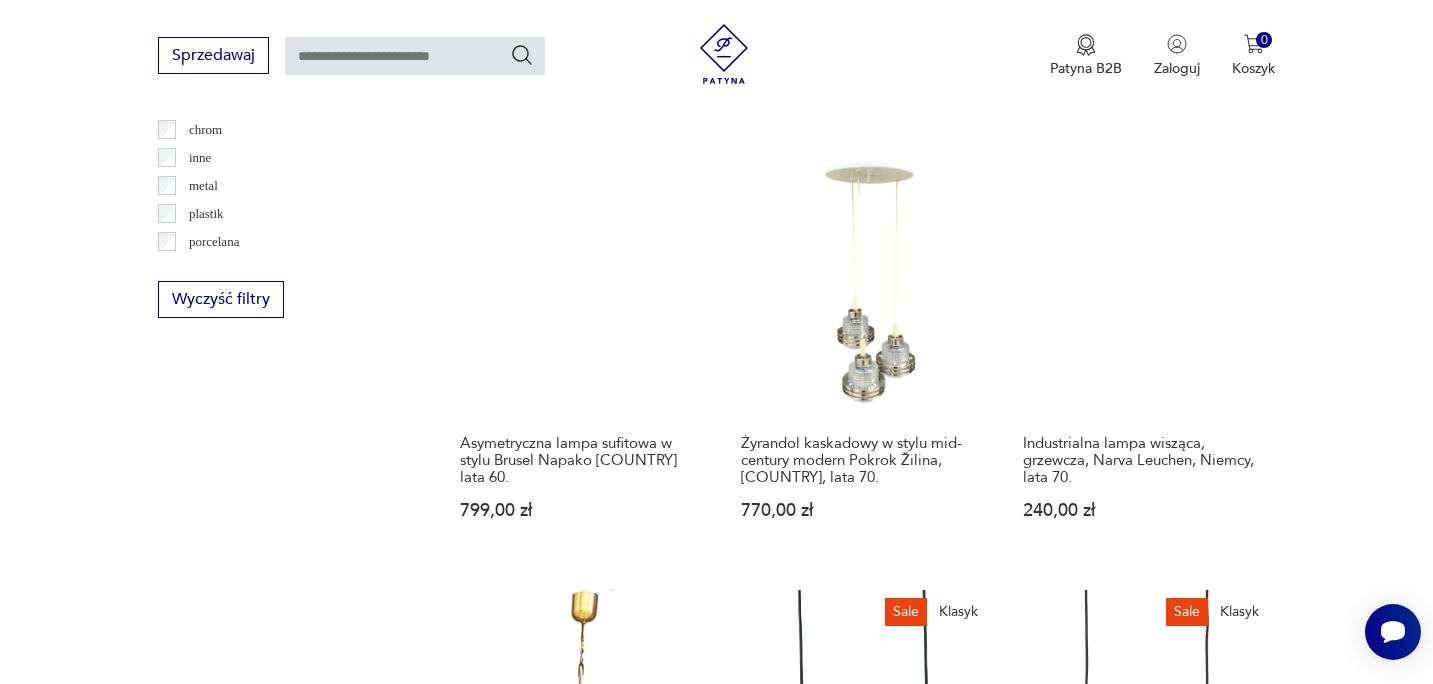 scroll, scrollTop: 1965, scrollLeft: 0, axis: vertical 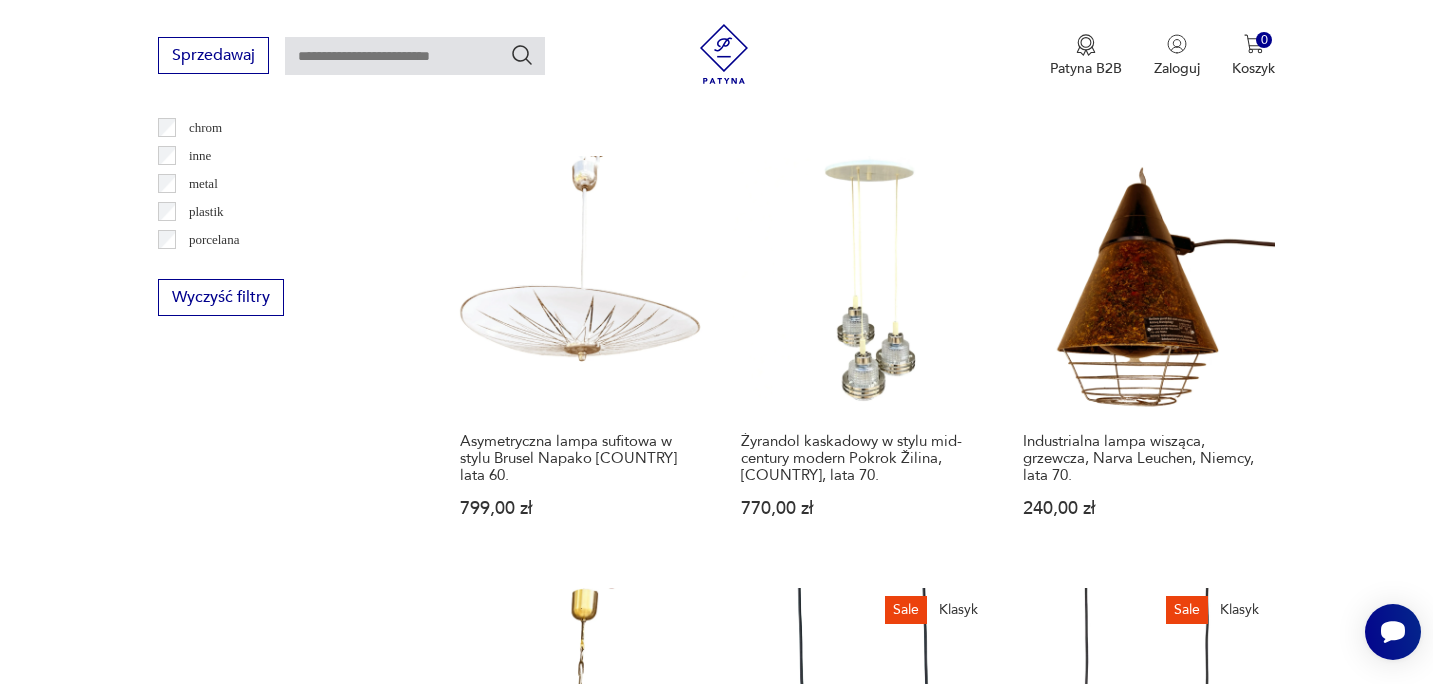click on "7" at bounding box center (1043, 1499) 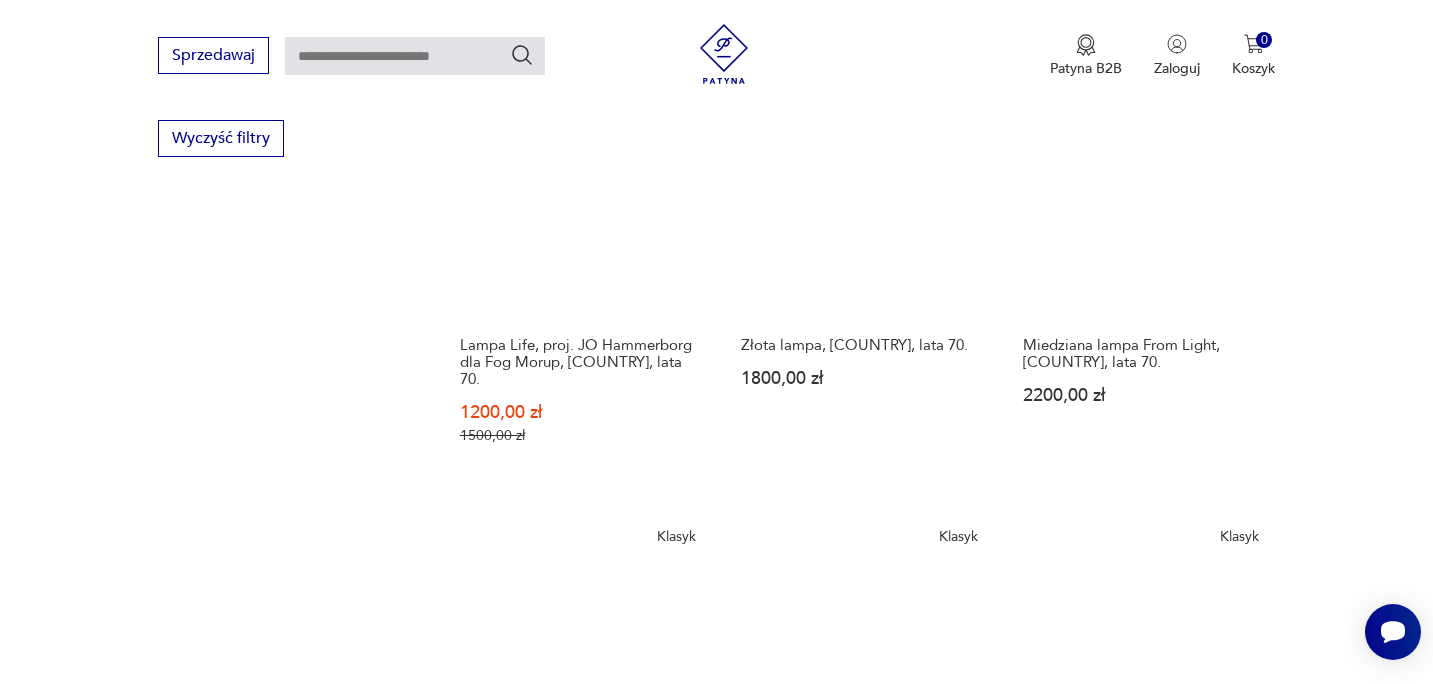 scroll, scrollTop: 2131, scrollLeft: 0, axis: vertical 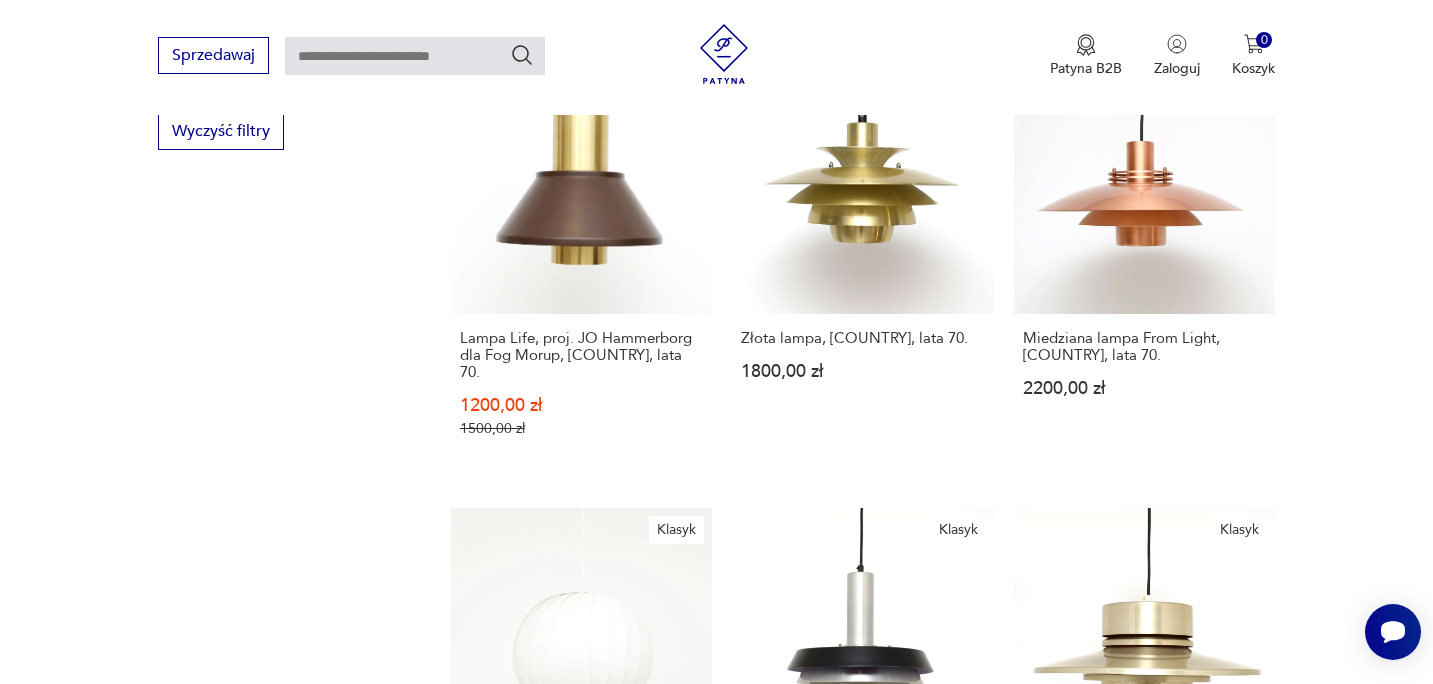 click on "8" at bounding box center (1043, 1396) 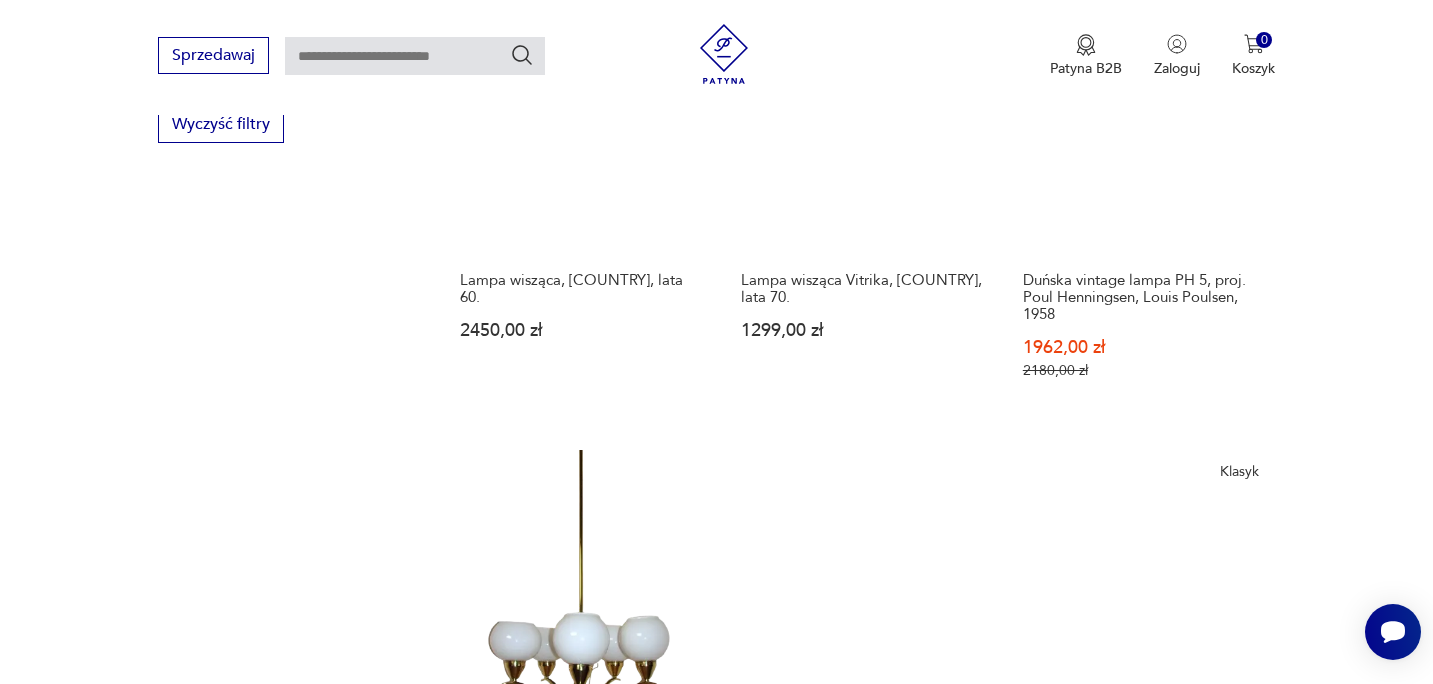 scroll, scrollTop: 2179, scrollLeft: 0, axis: vertical 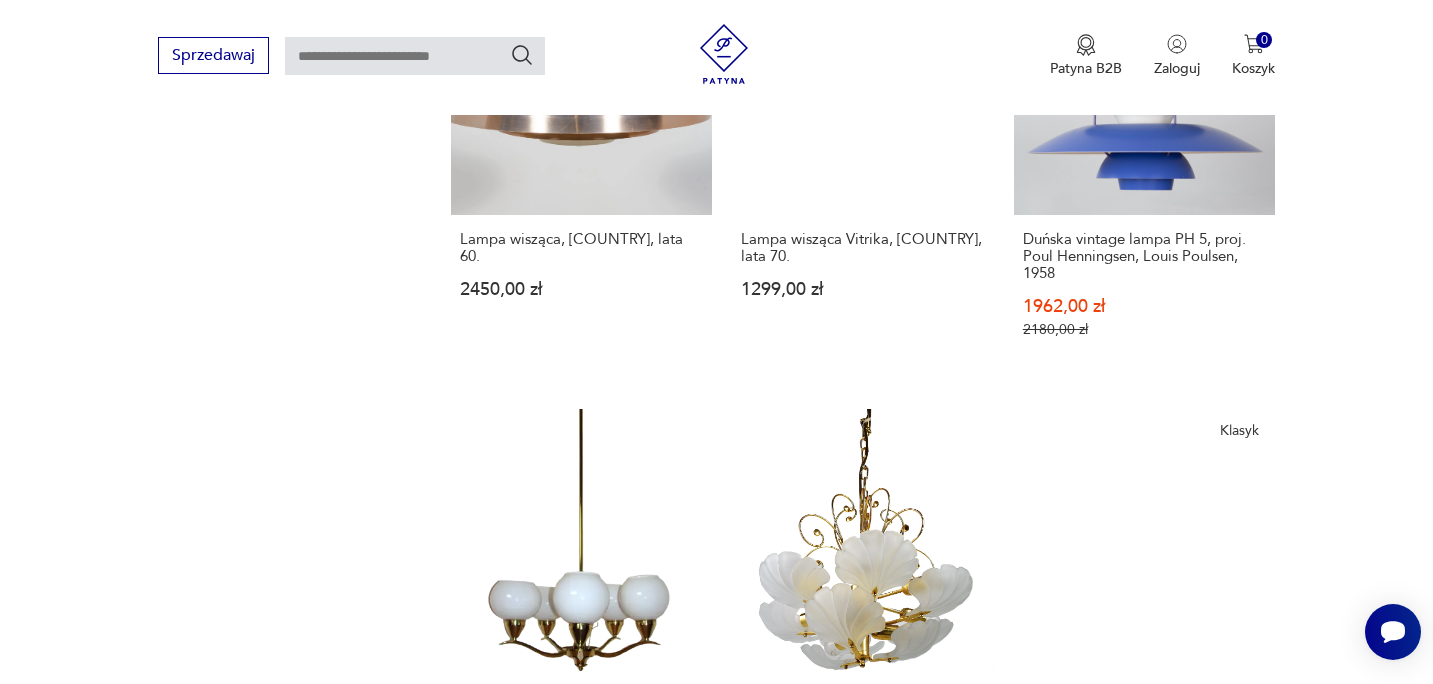 click on "9" at bounding box center (1043, 1280) 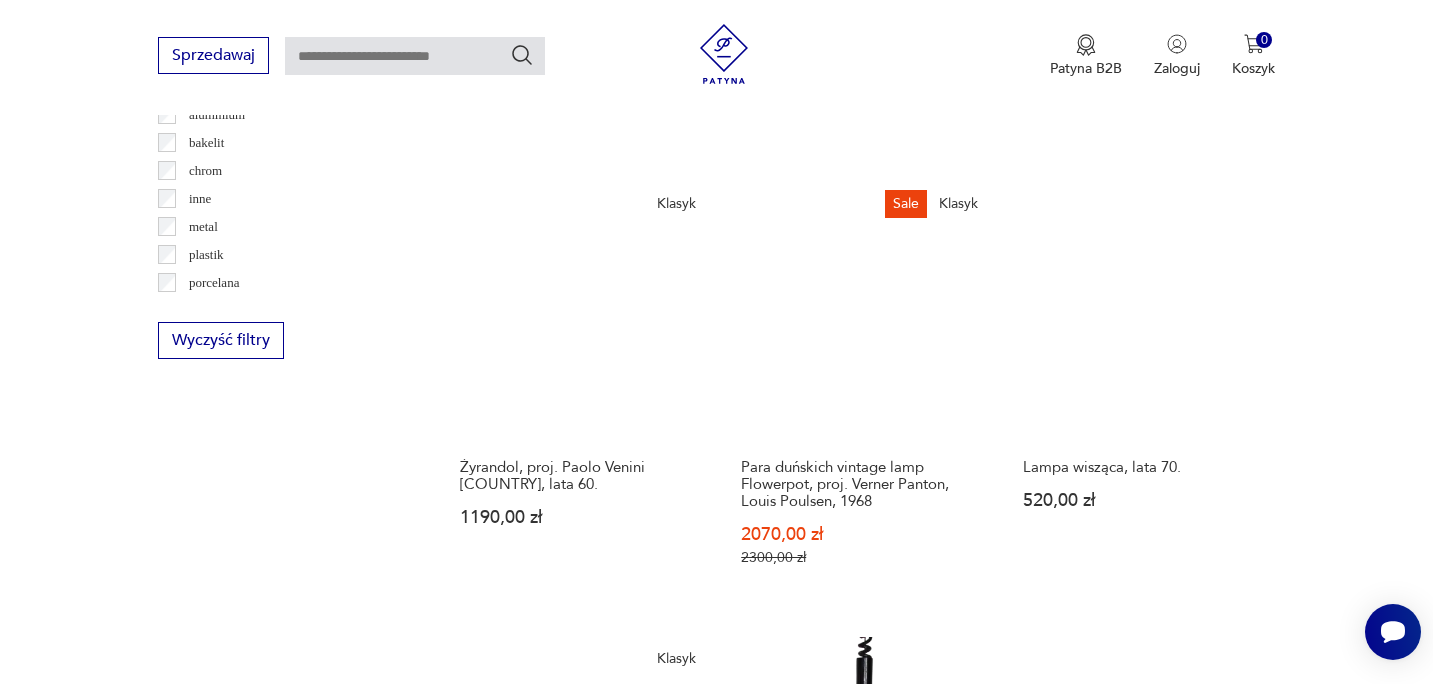 scroll, scrollTop: 1923, scrollLeft: 0, axis: vertical 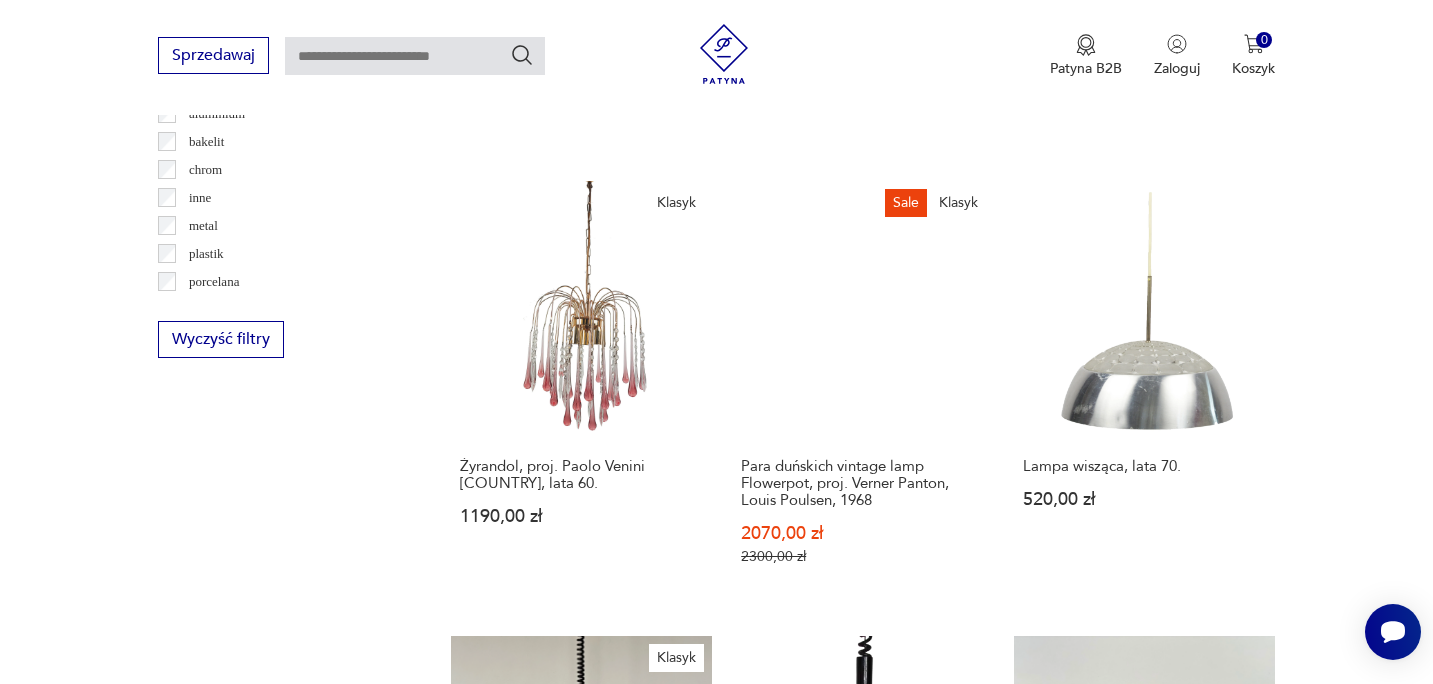 click on "10" at bounding box center (1043, 1507) 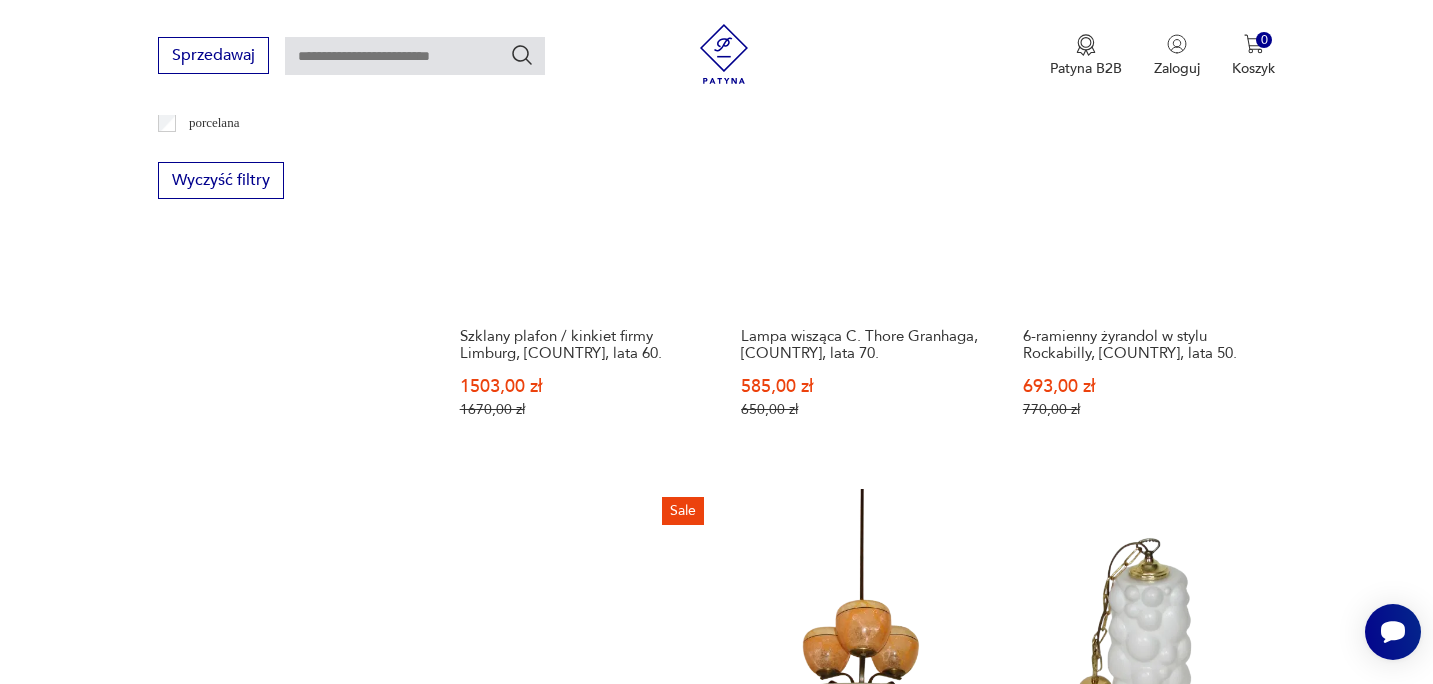scroll, scrollTop: 2157, scrollLeft: 0, axis: vertical 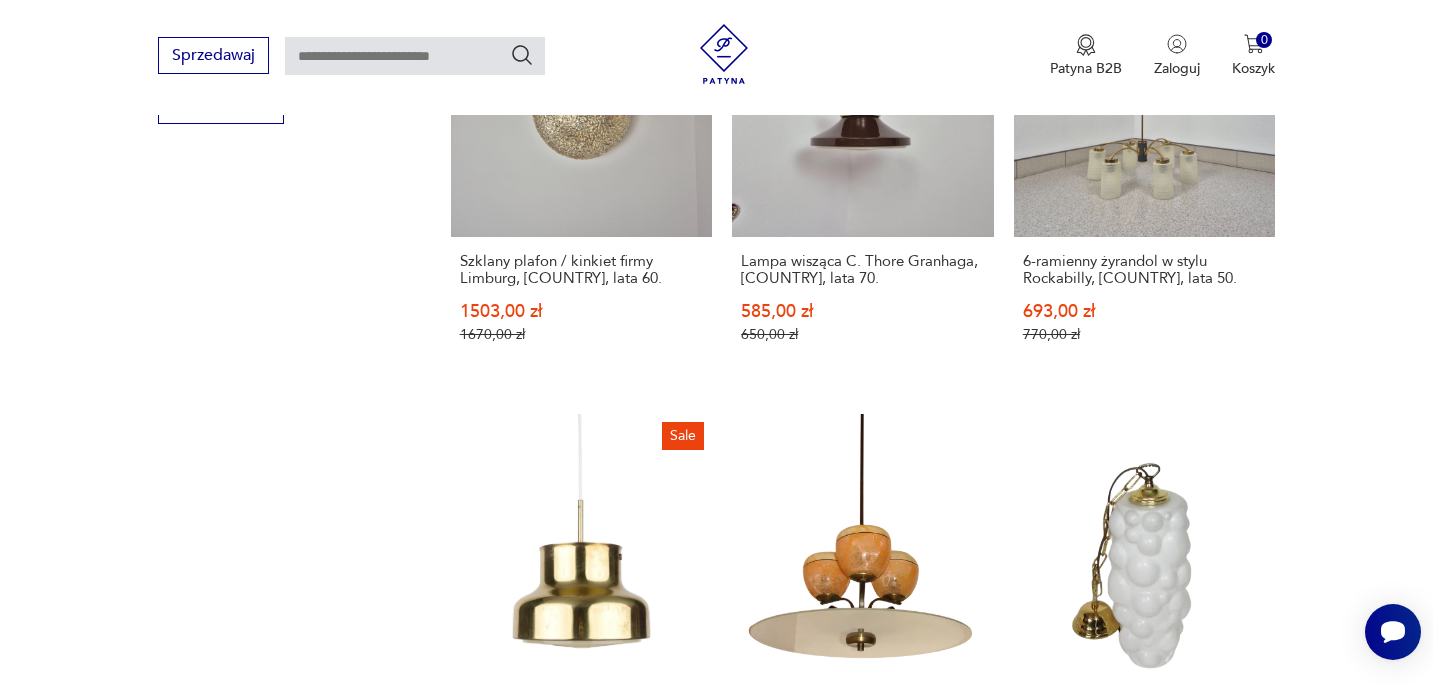 click on "11" at bounding box center (1043, 1342) 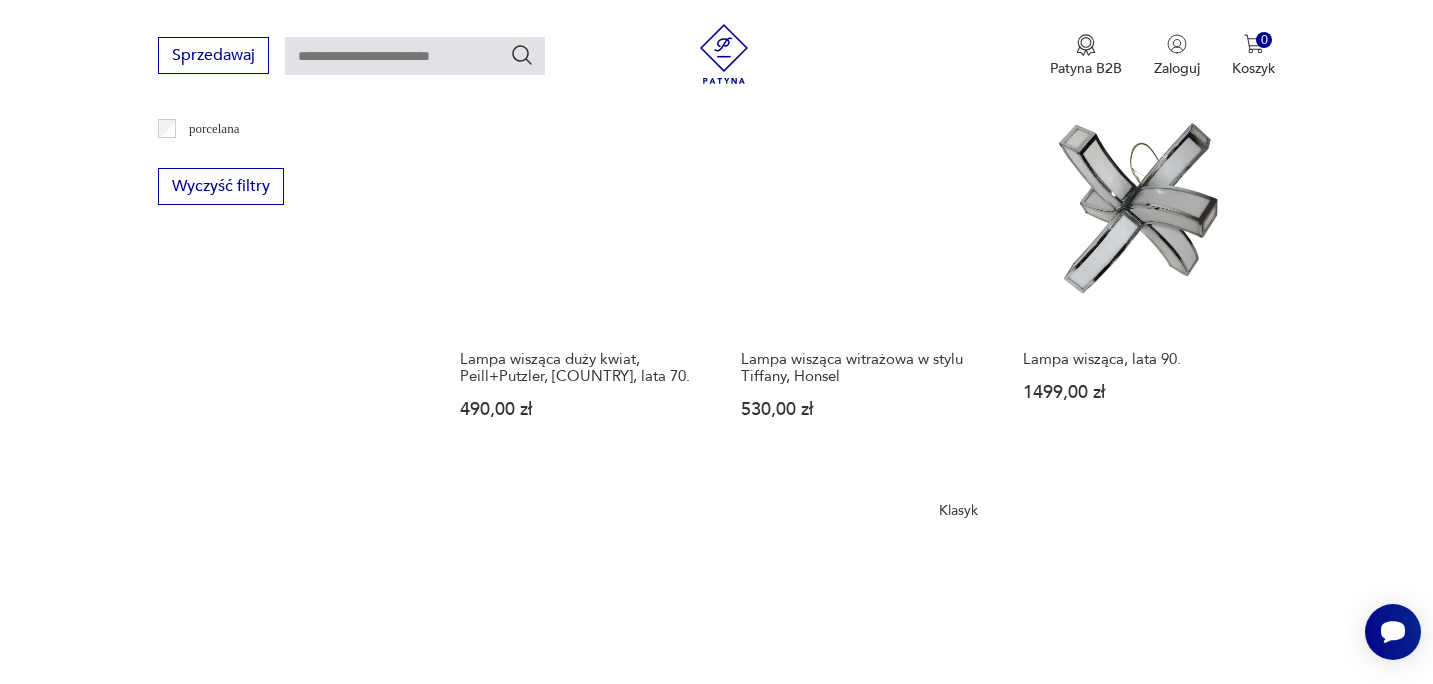 scroll, scrollTop: 2083, scrollLeft: 0, axis: vertical 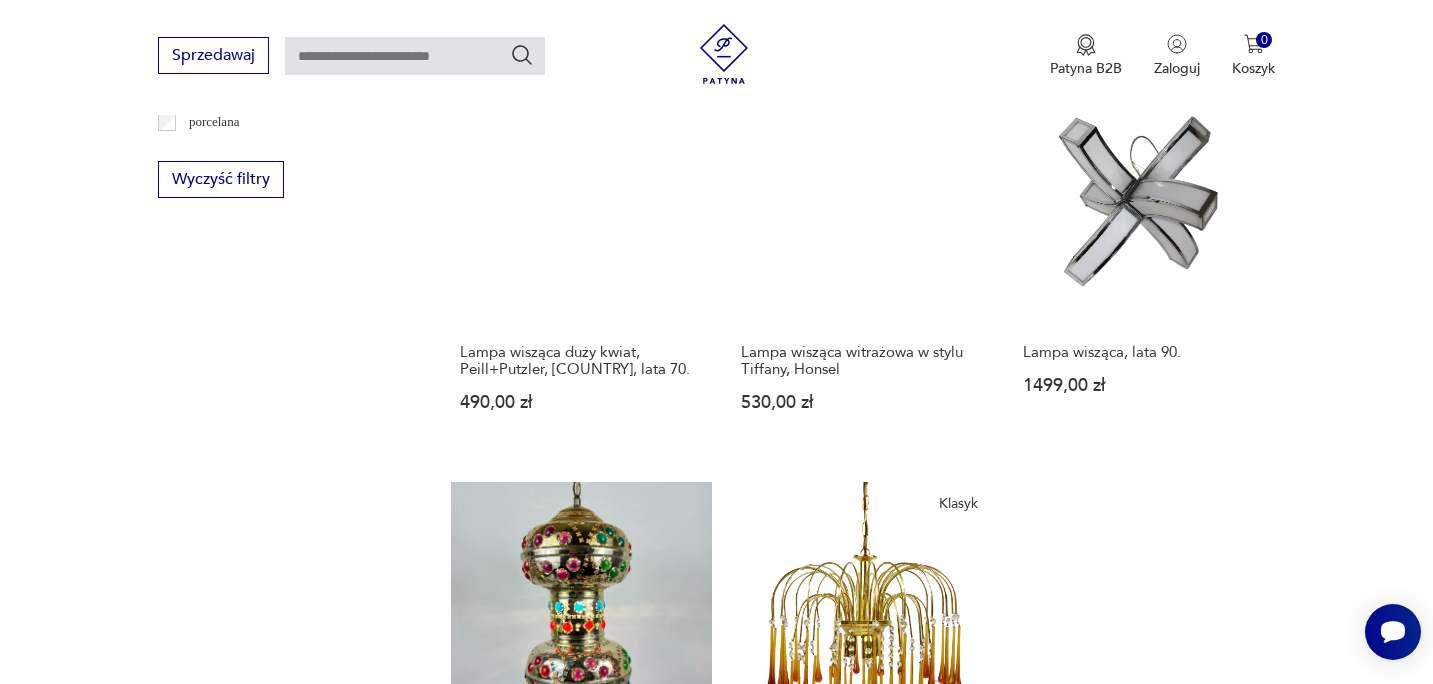 click on "12" at bounding box center (1043, 1353) 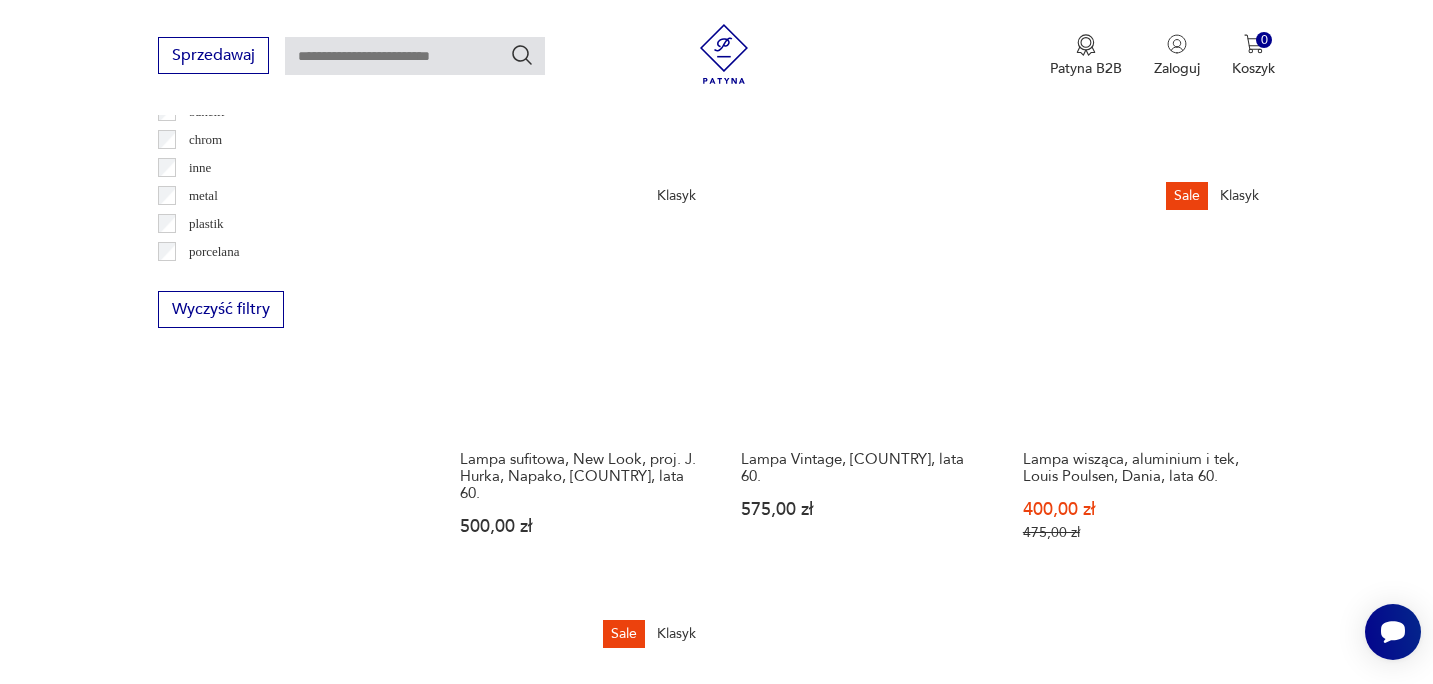 scroll, scrollTop: 1976, scrollLeft: 0, axis: vertical 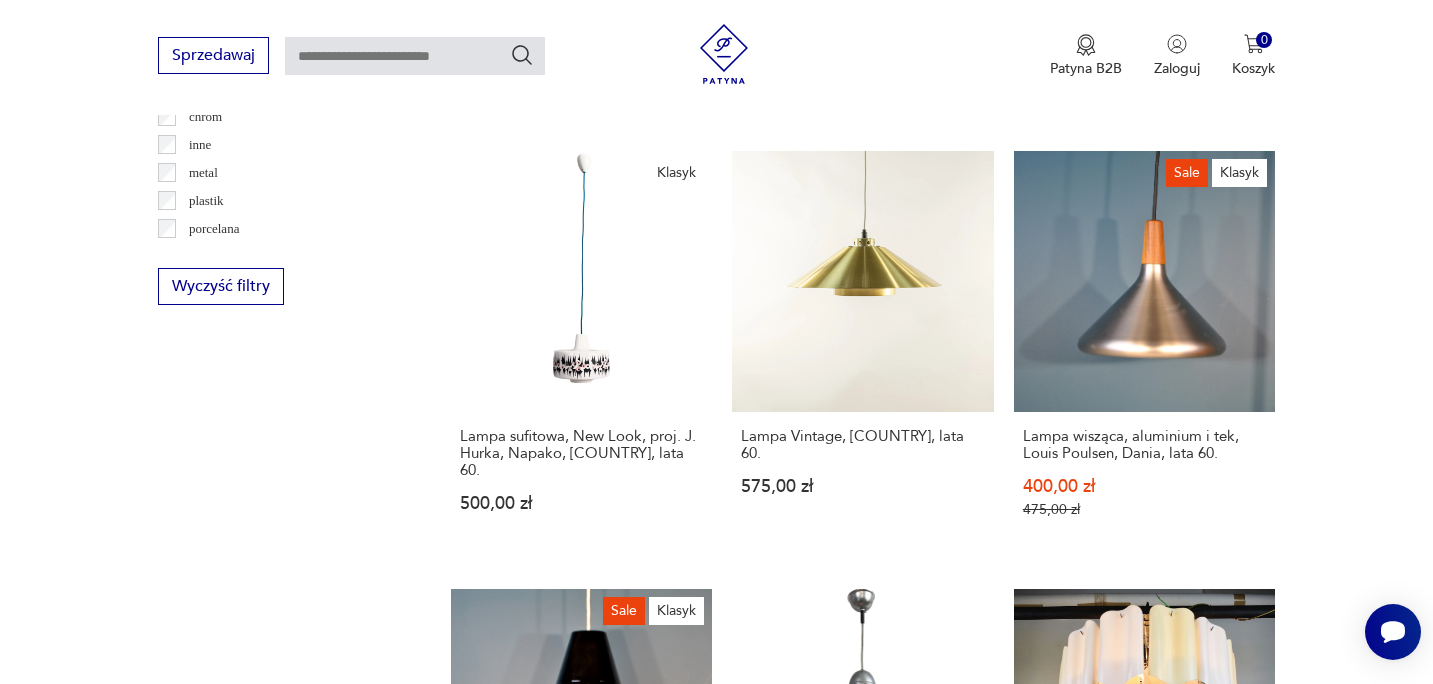 click on "13" at bounding box center [1043, 1482] 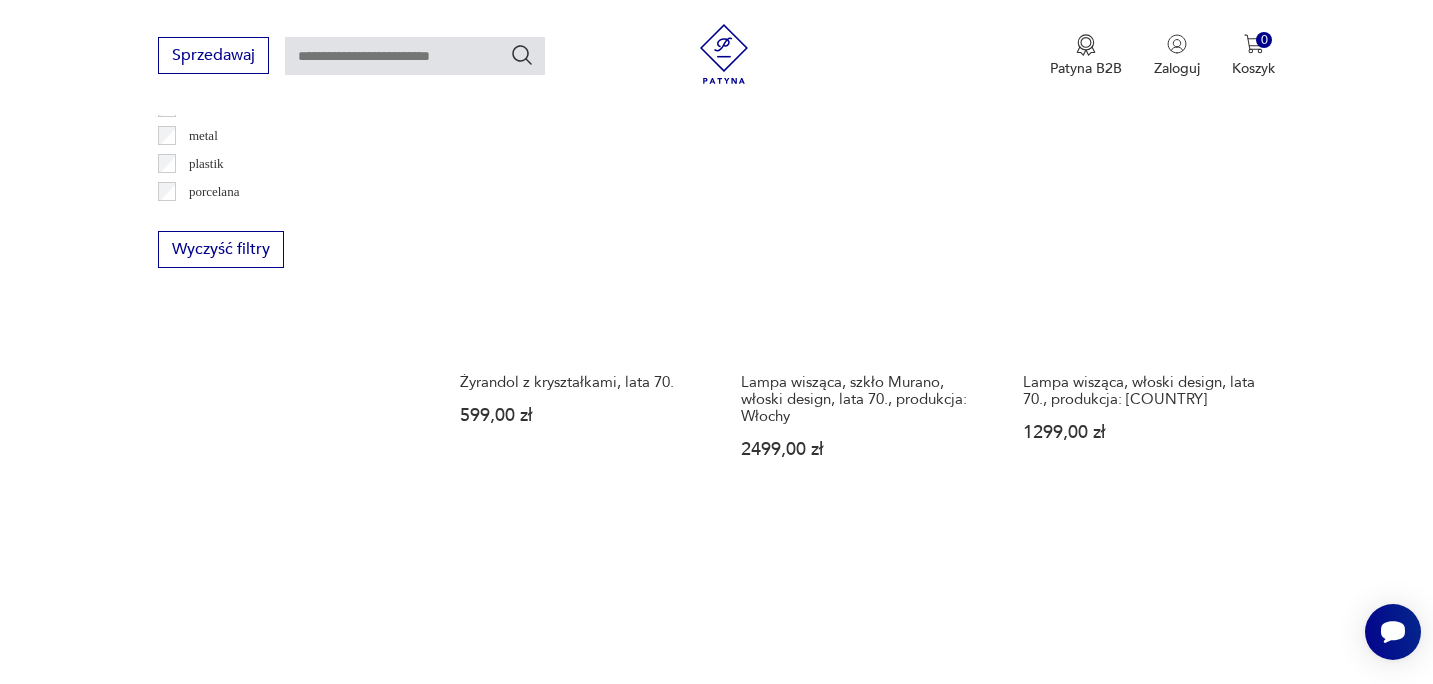 scroll, scrollTop: 2042, scrollLeft: 0, axis: vertical 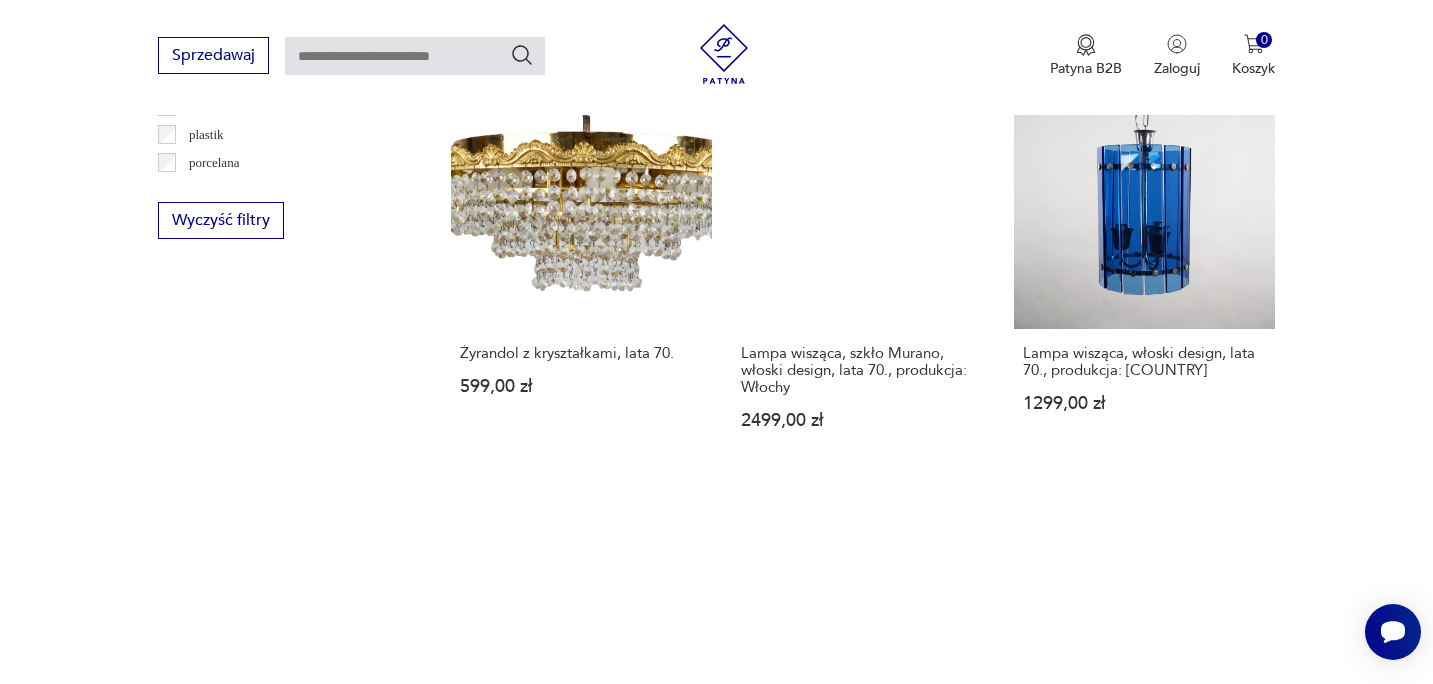 click on "14" at bounding box center (1043, 1405) 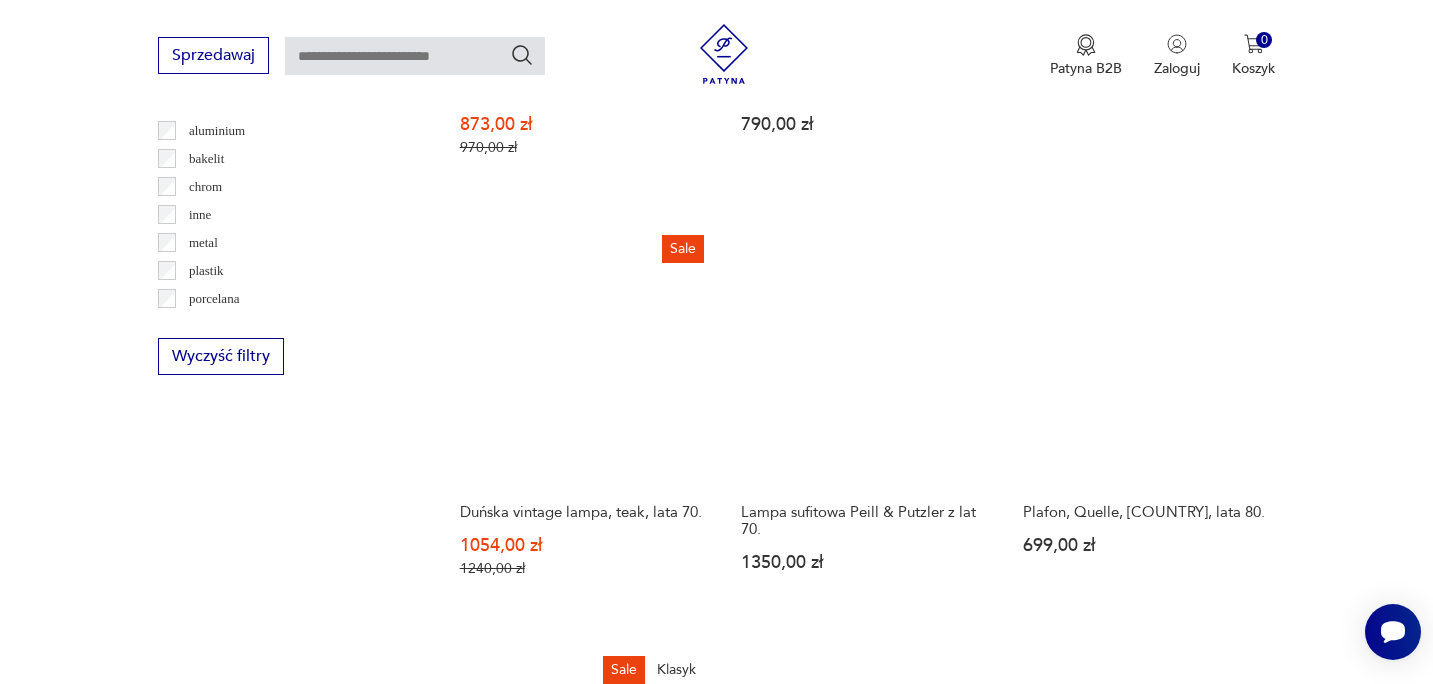 scroll, scrollTop: 1928, scrollLeft: 0, axis: vertical 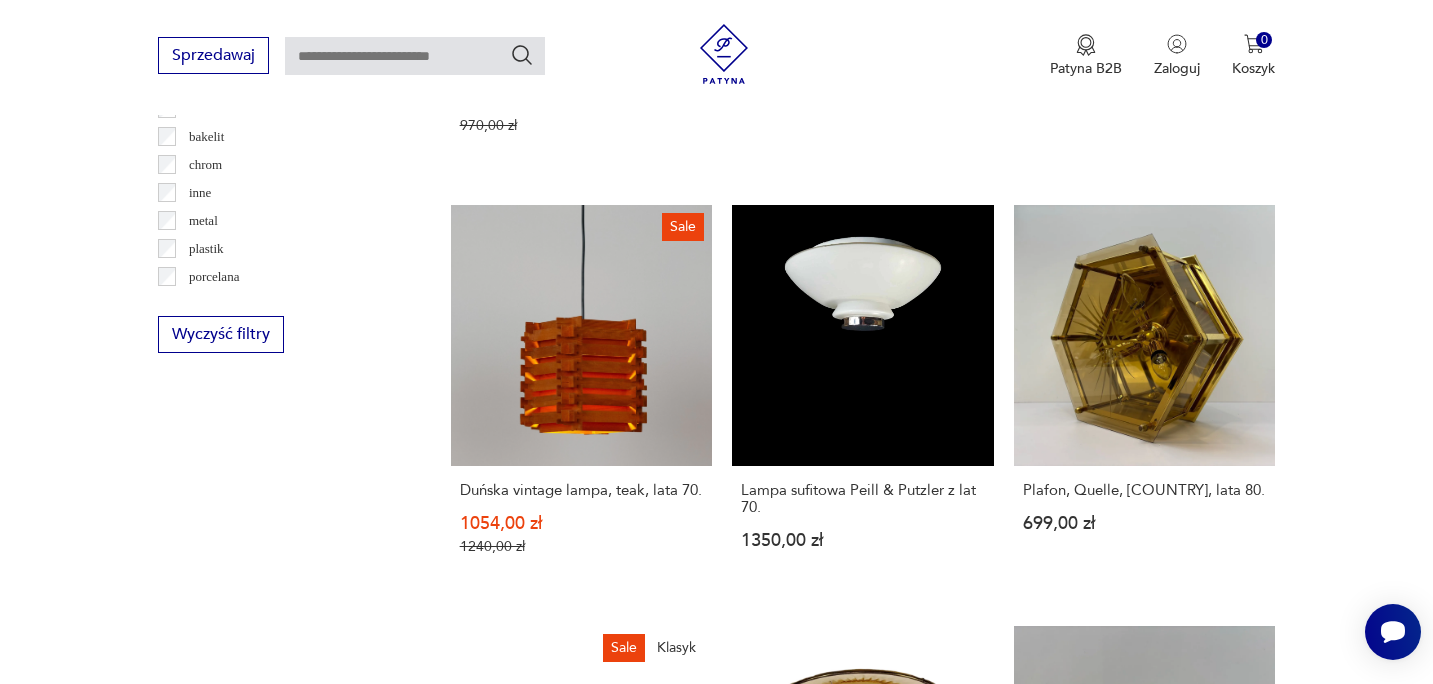 click on "15" at bounding box center [1043, 1537] 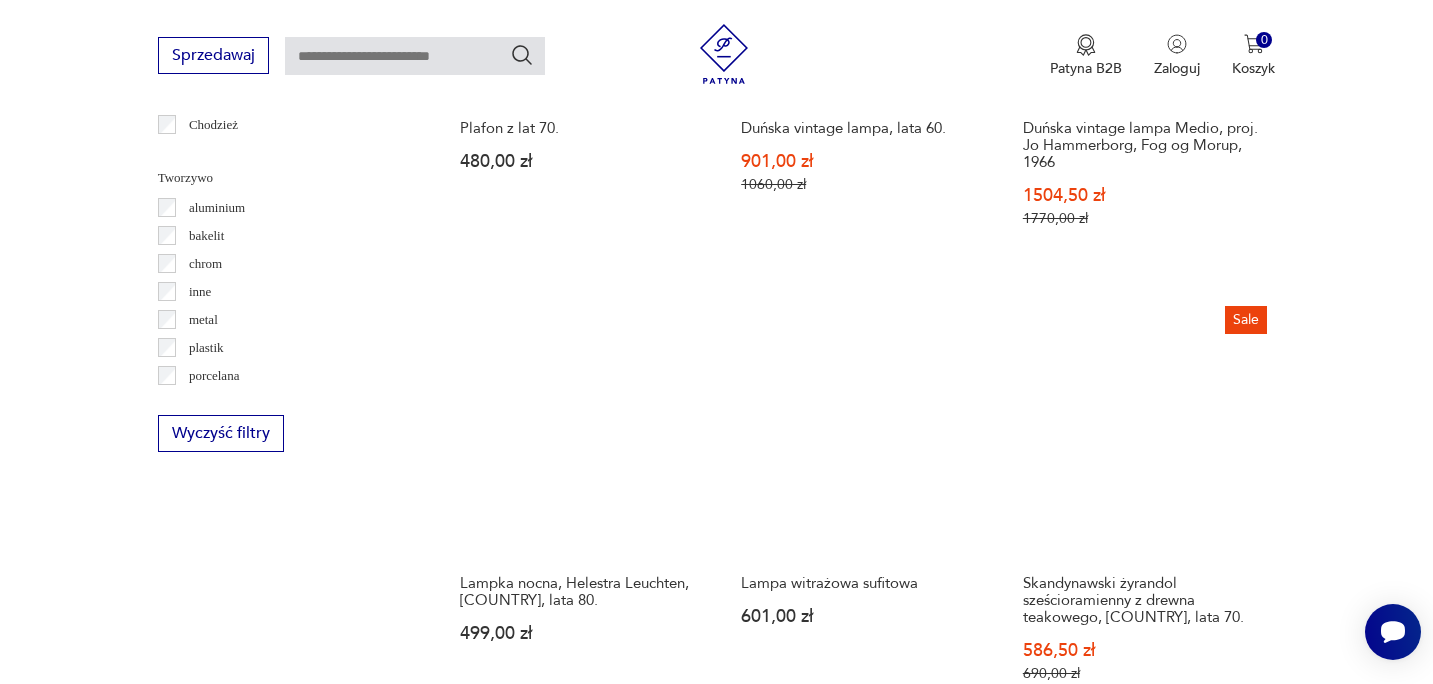 scroll, scrollTop: 1852, scrollLeft: 0, axis: vertical 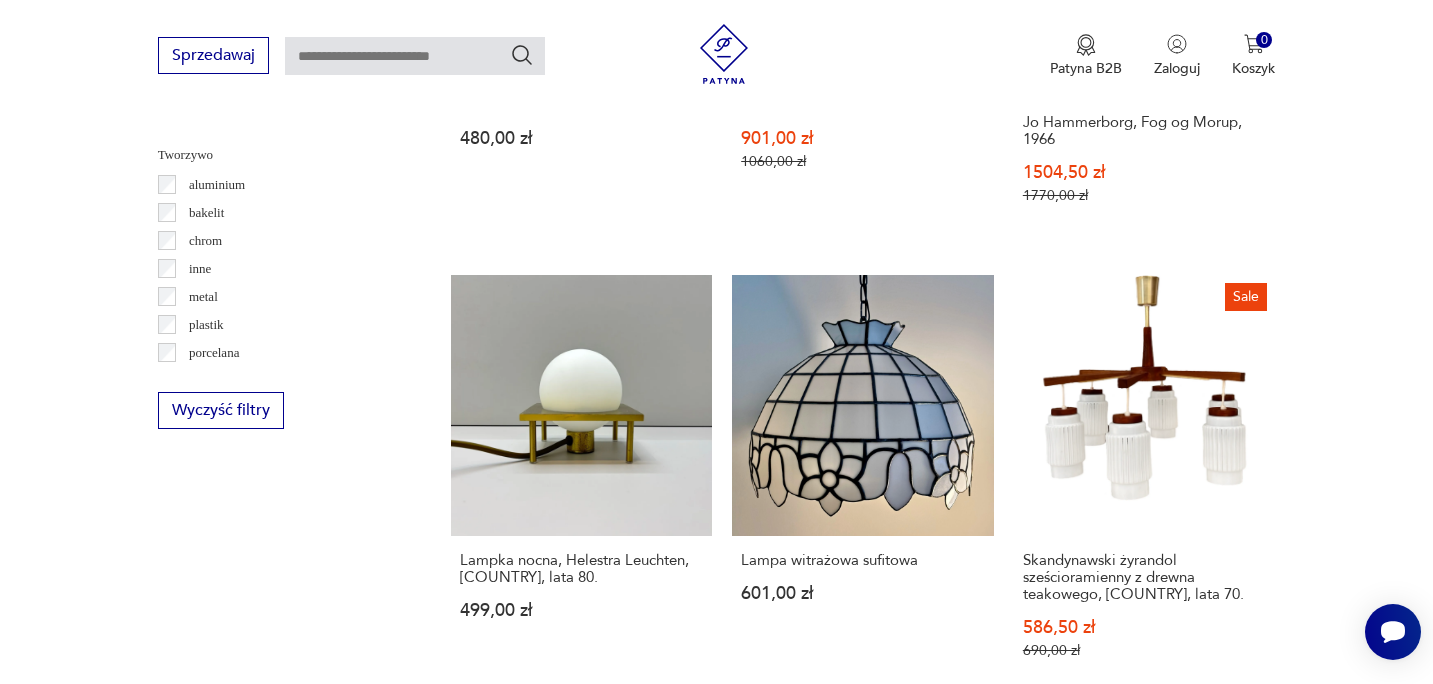 click on "16" at bounding box center [1043, 1681] 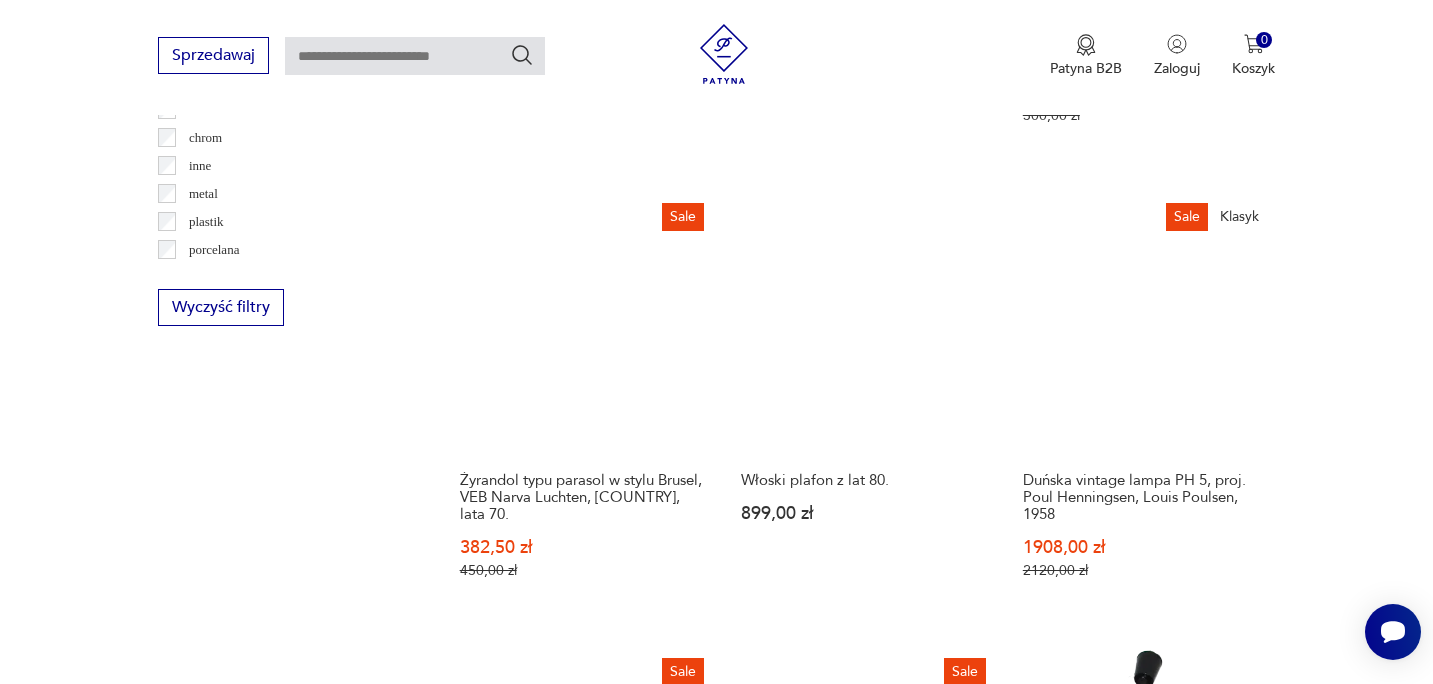 scroll, scrollTop: 1956, scrollLeft: 0, axis: vertical 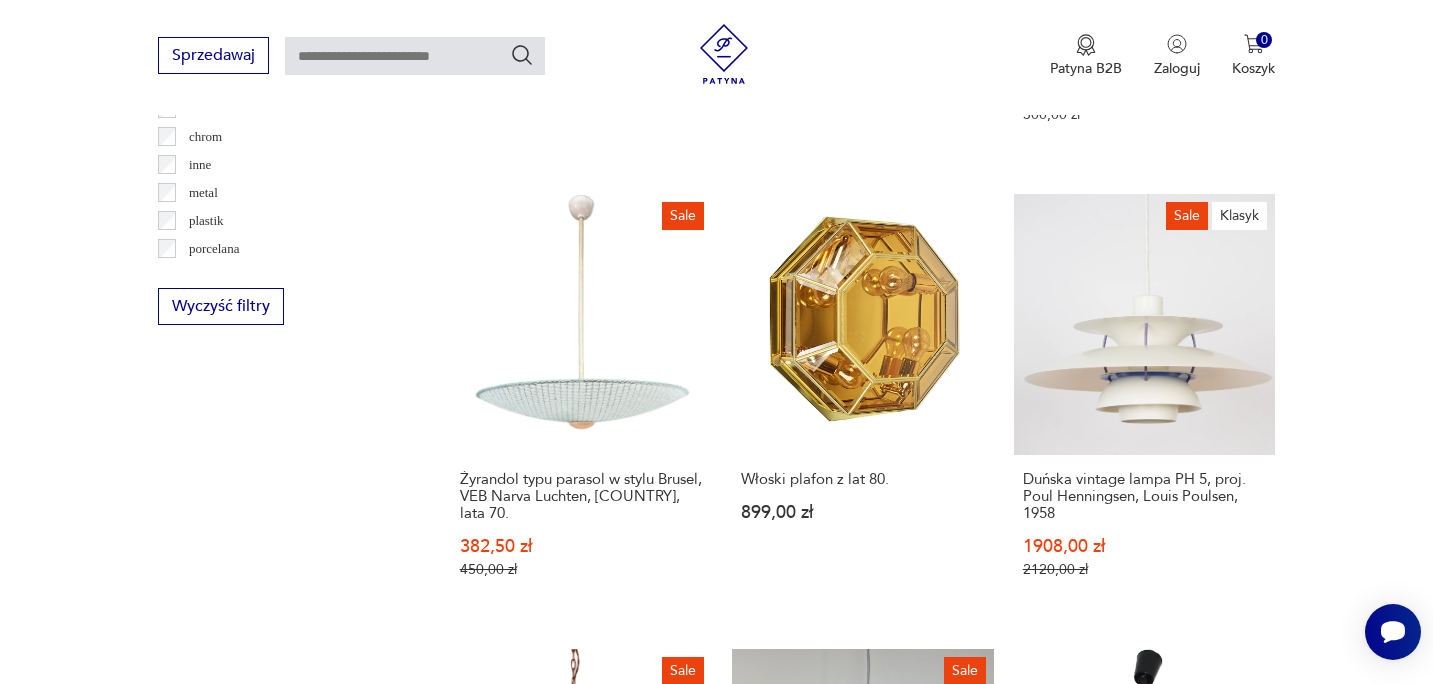 click on "17" at bounding box center [1043, 1543] 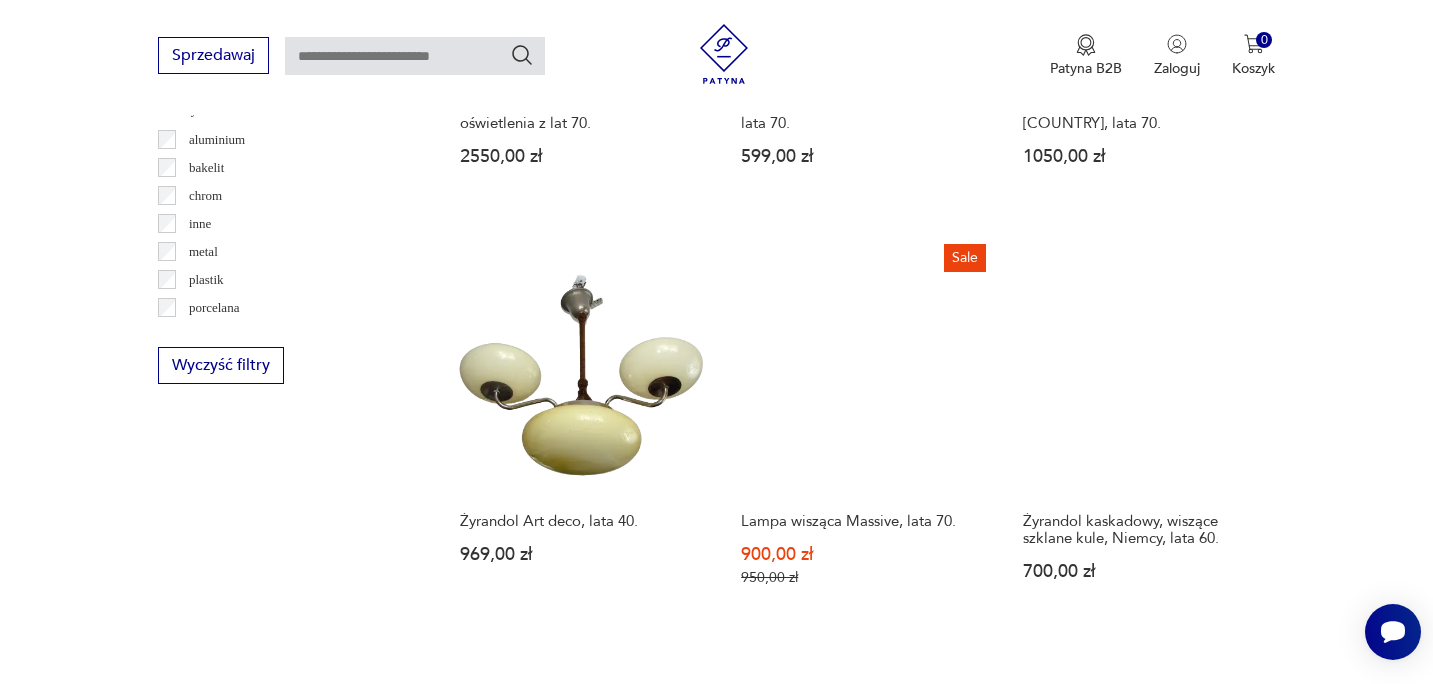 scroll, scrollTop: 1941, scrollLeft: 0, axis: vertical 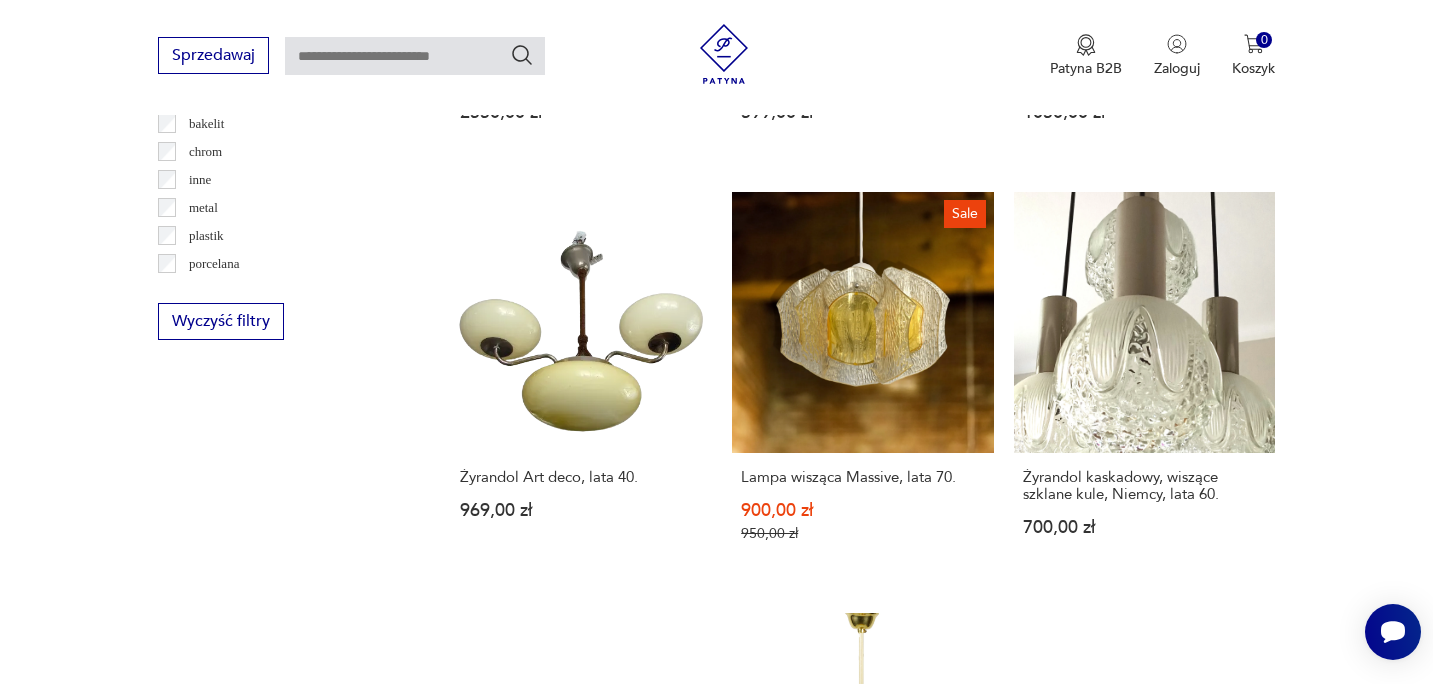 drag, startPoint x: 1043, startPoint y: 479, endPoint x: 1024, endPoint y: 455, distance: 30.610456 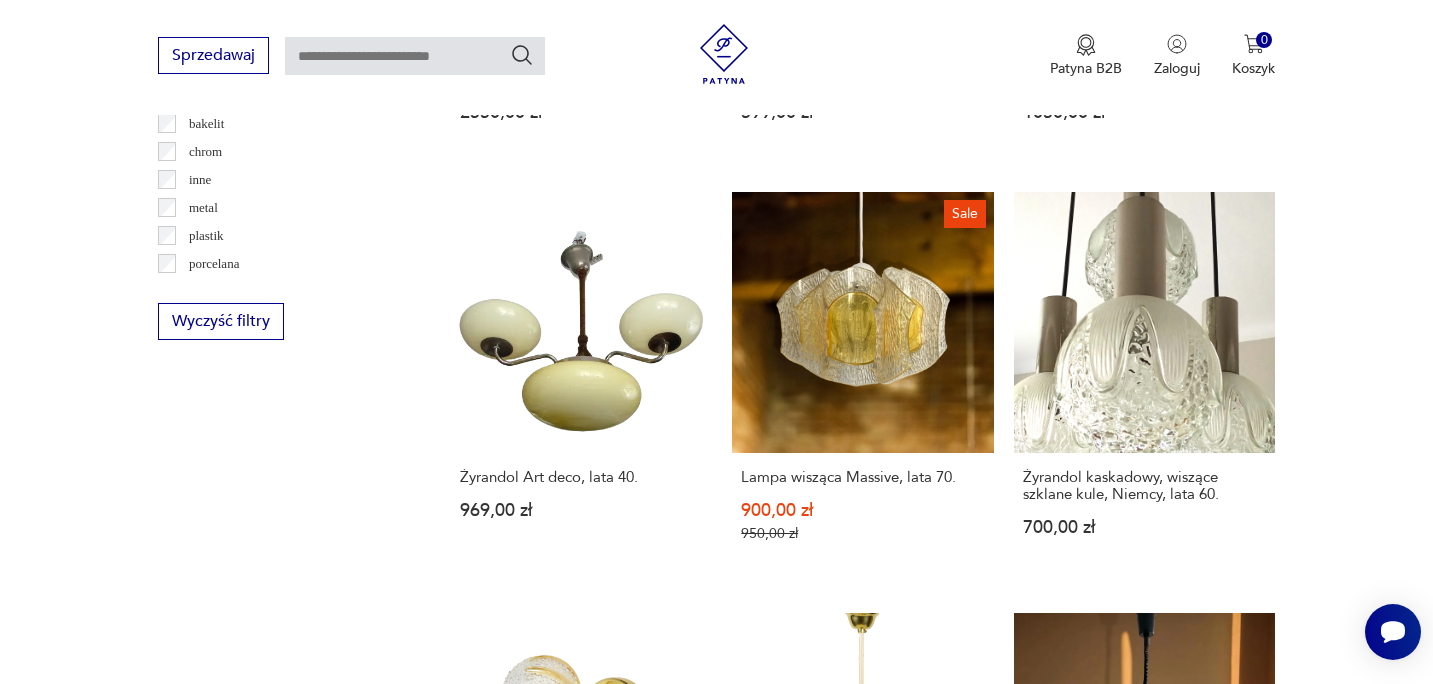 click on "18" at bounding box center (1043, 1484) 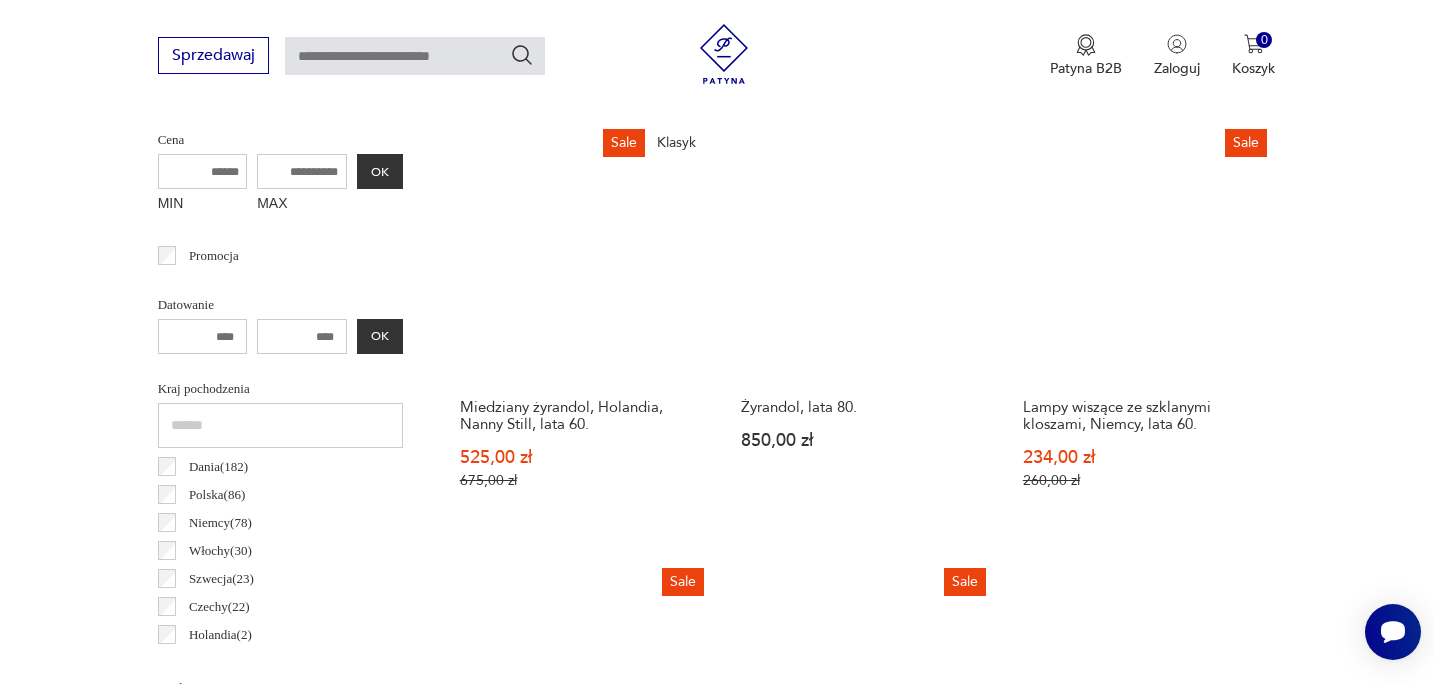 scroll, scrollTop: 472, scrollLeft: 0, axis: vertical 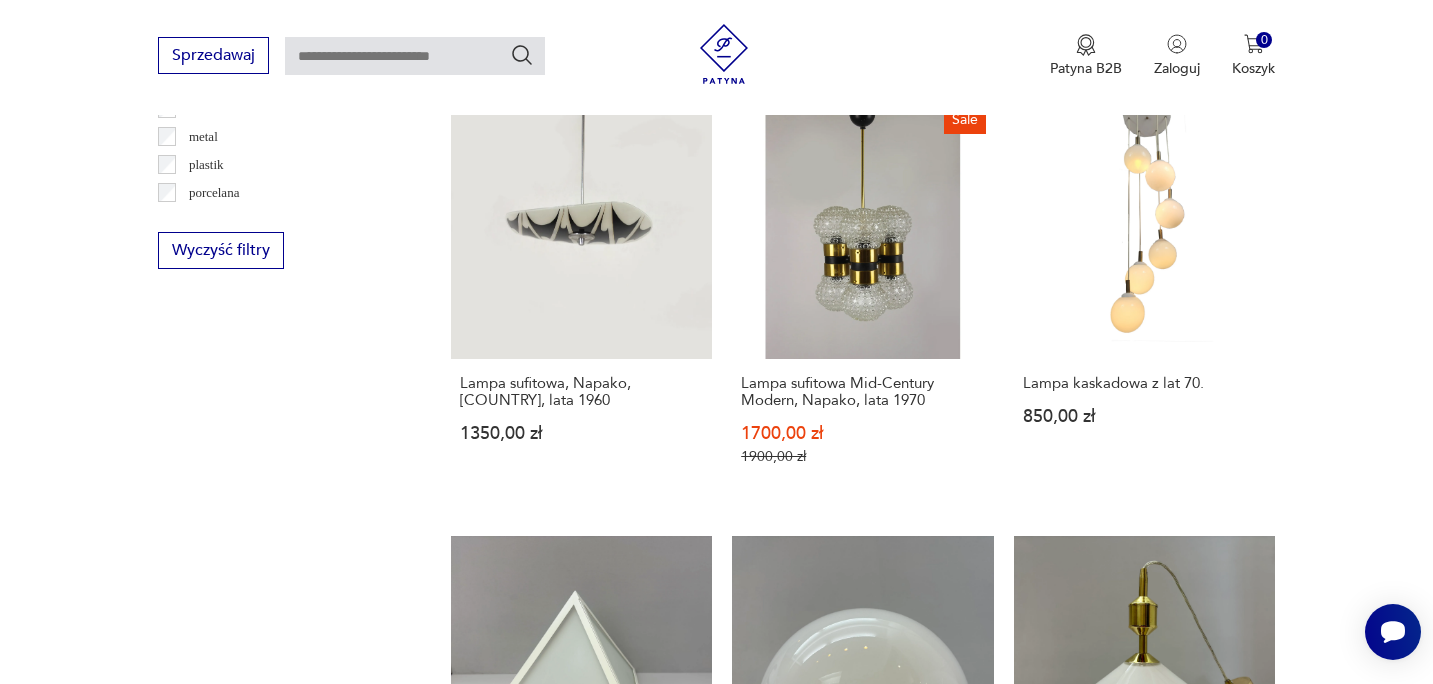 click on "19" at bounding box center (1043, 1407) 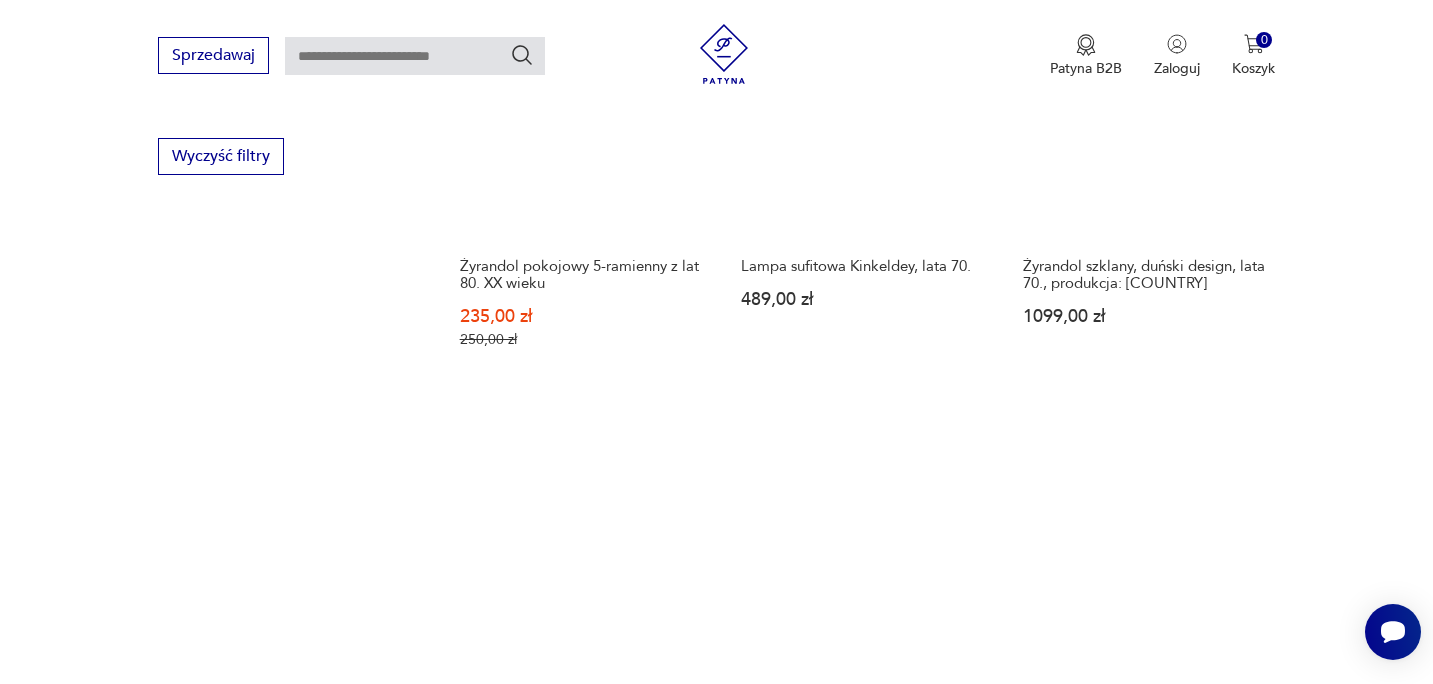 scroll, scrollTop: 2160, scrollLeft: 0, axis: vertical 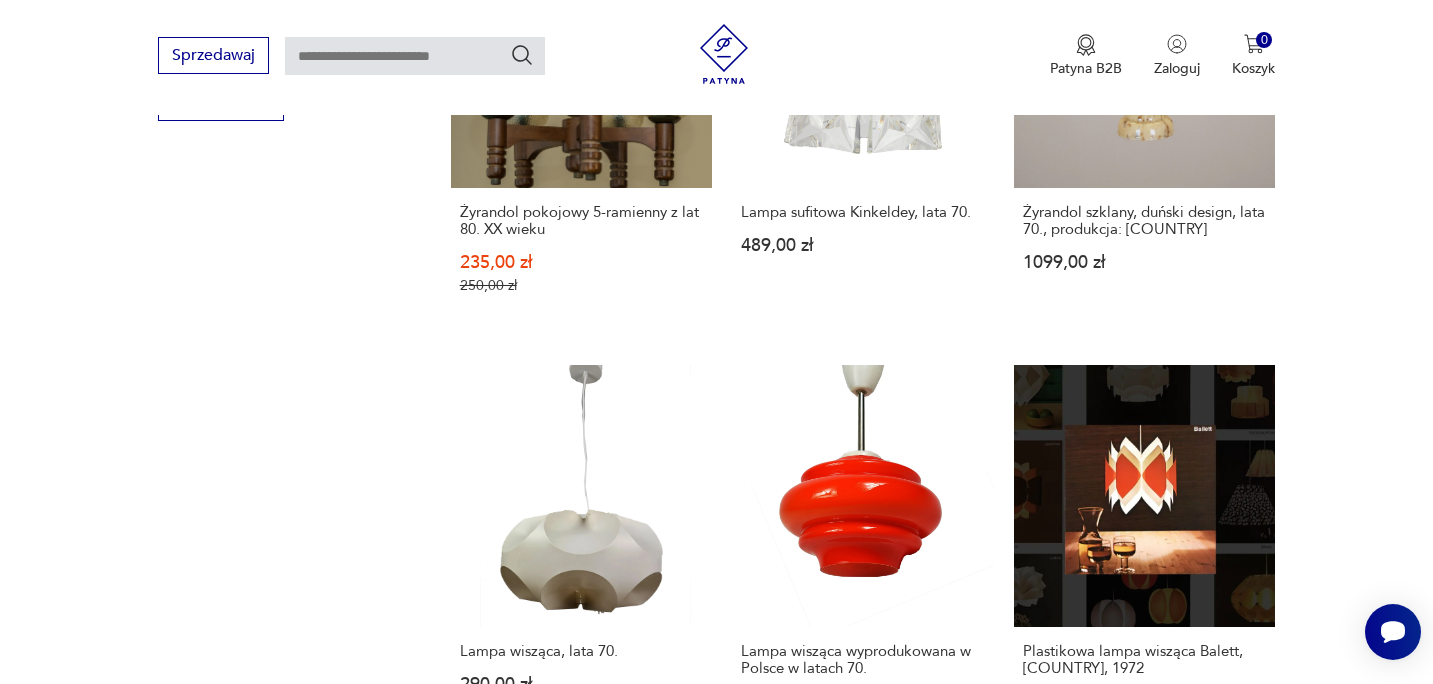 click on "20" at bounding box center [1043, 1253] 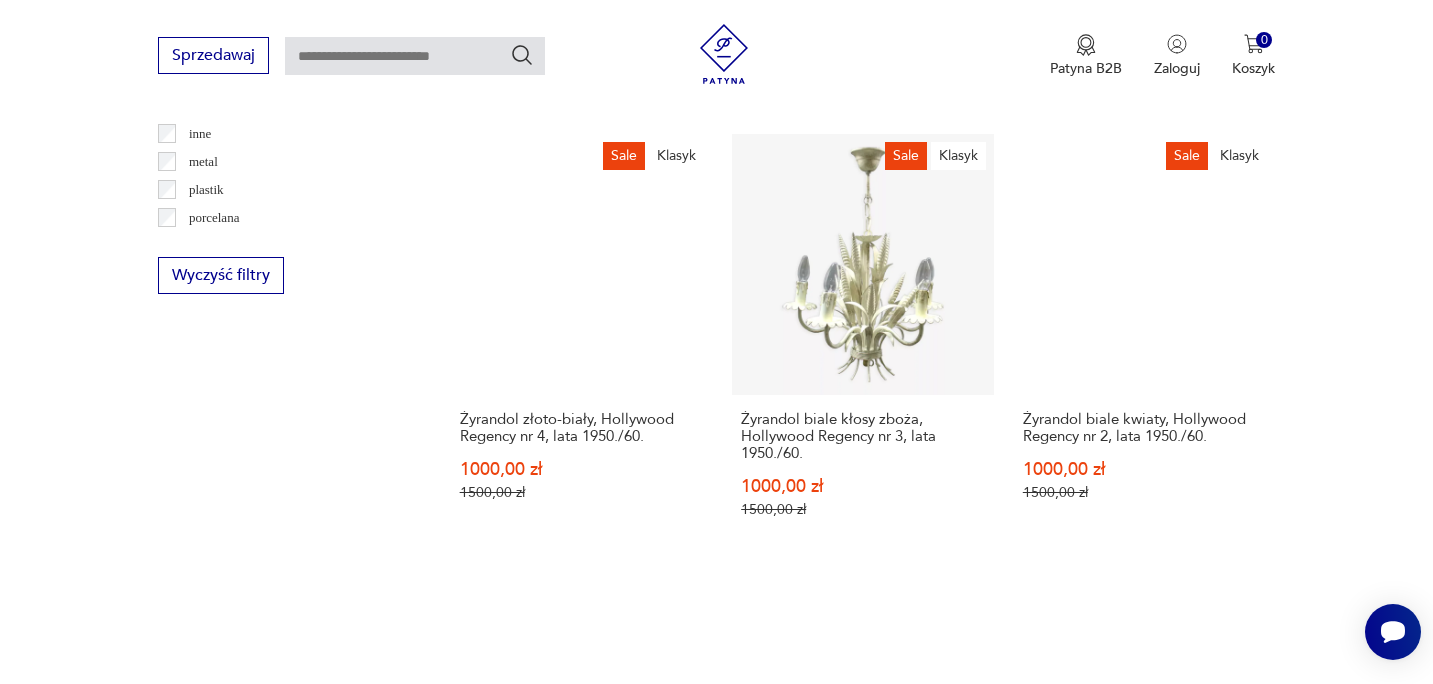 scroll, scrollTop: 1994, scrollLeft: 0, axis: vertical 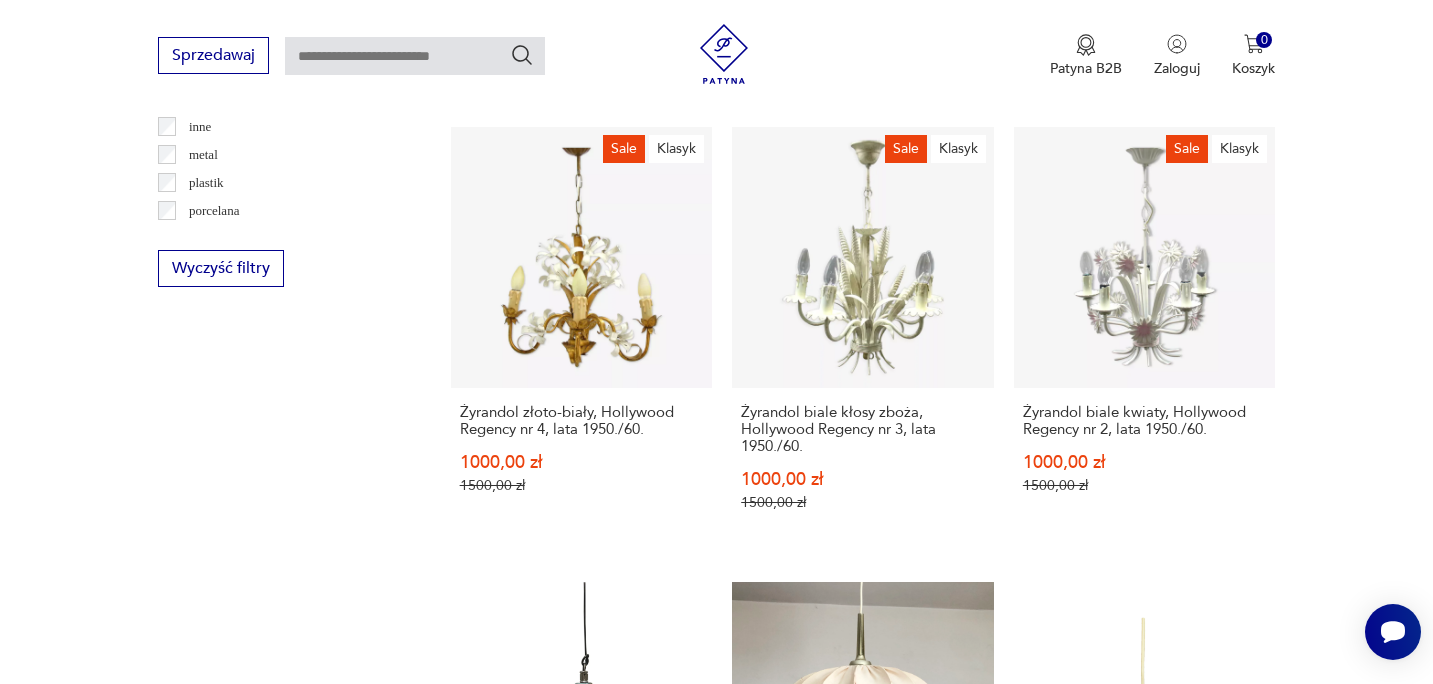 click on "21" at bounding box center (1043, 1452) 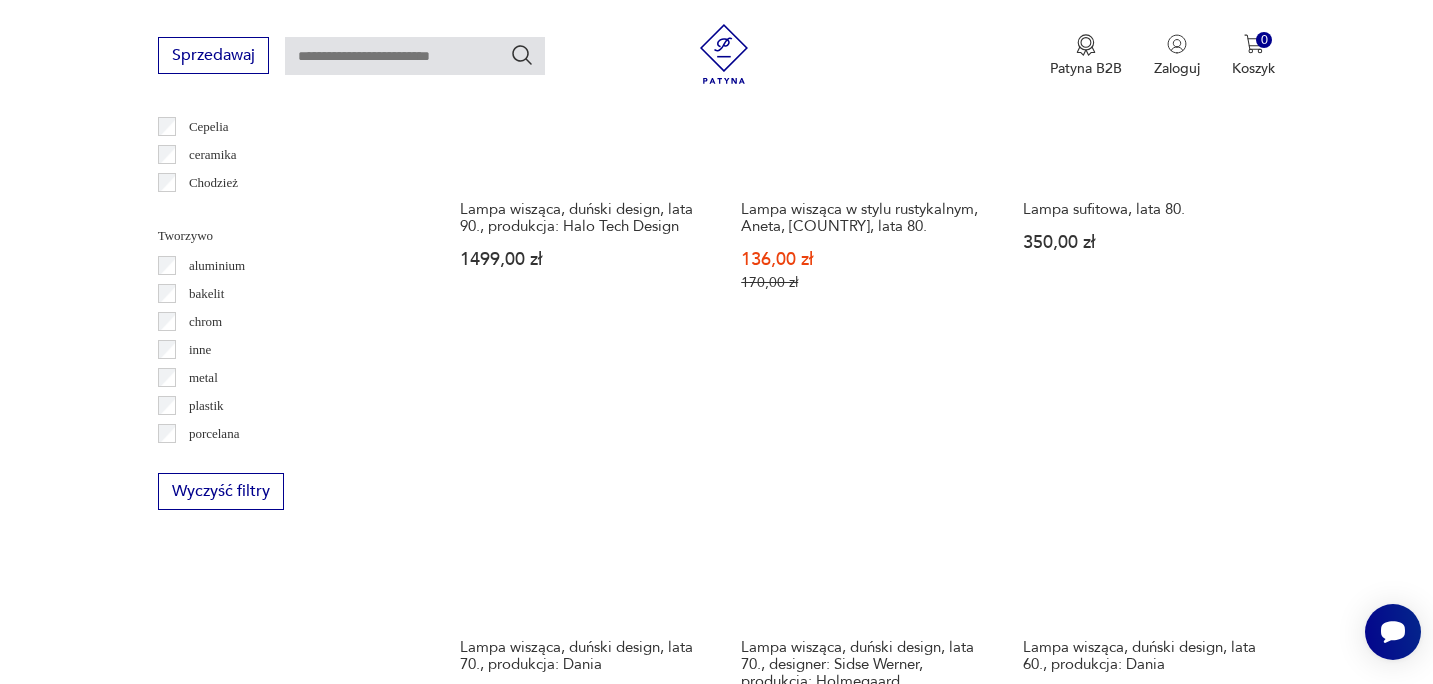 scroll, scrollTop: 1794, scrollLeft: 0, axis: vertical 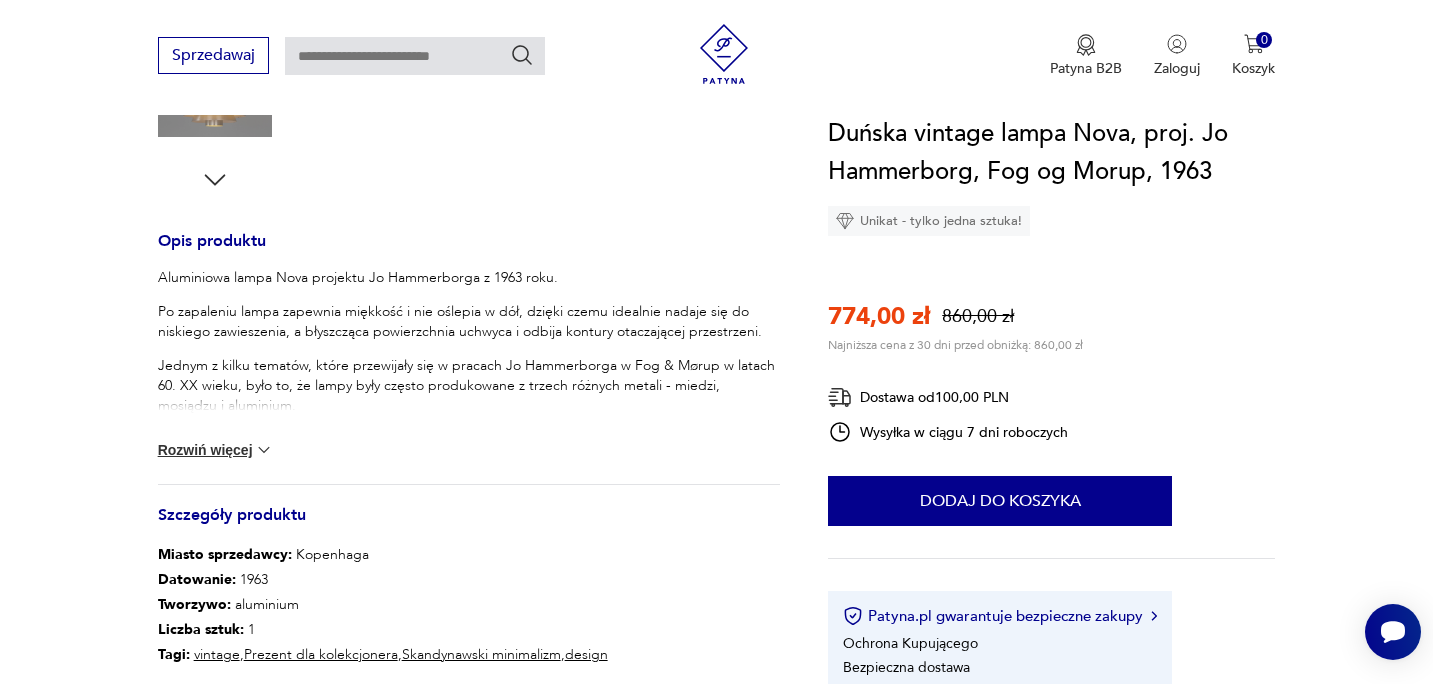 click on "Rozwiń więcej" at bounding box center (216, 450) 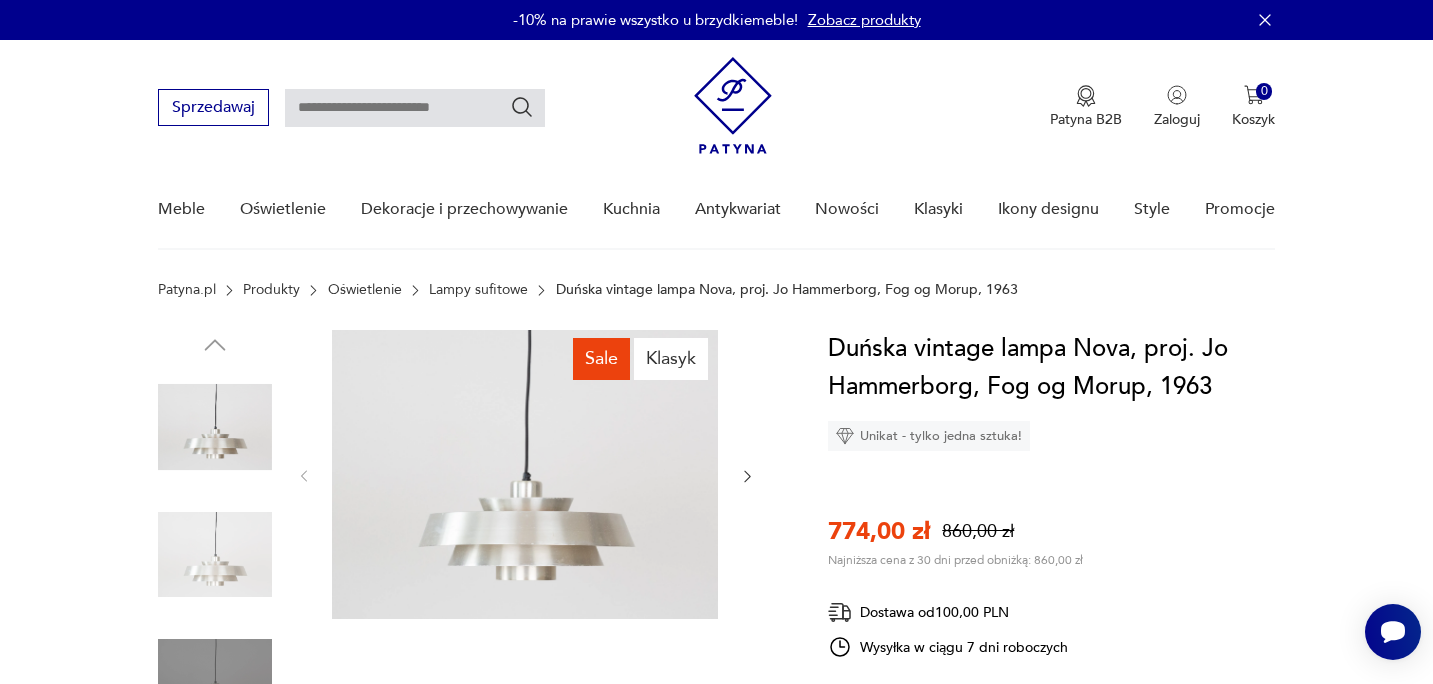 scroll, scrollTop: -1, scrollLeft: 0, axis: vertical 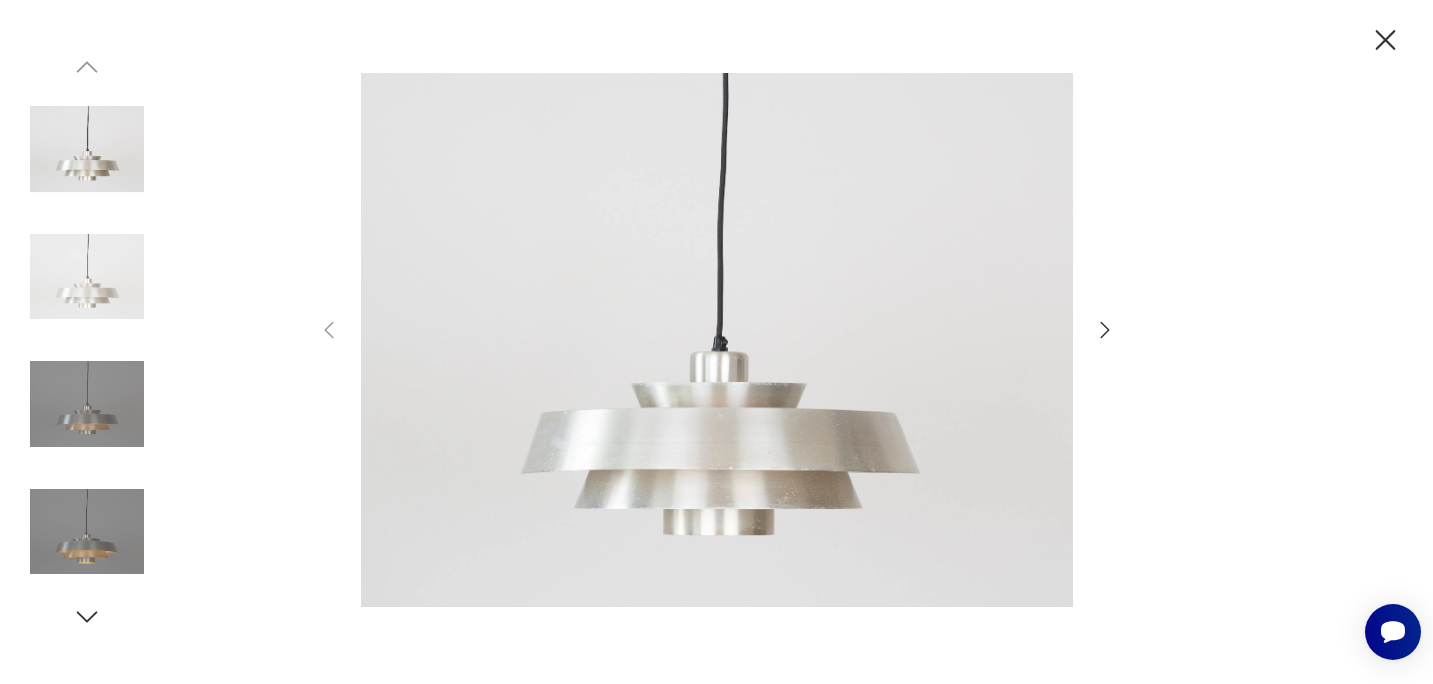 click at bounding box center [717, 341] 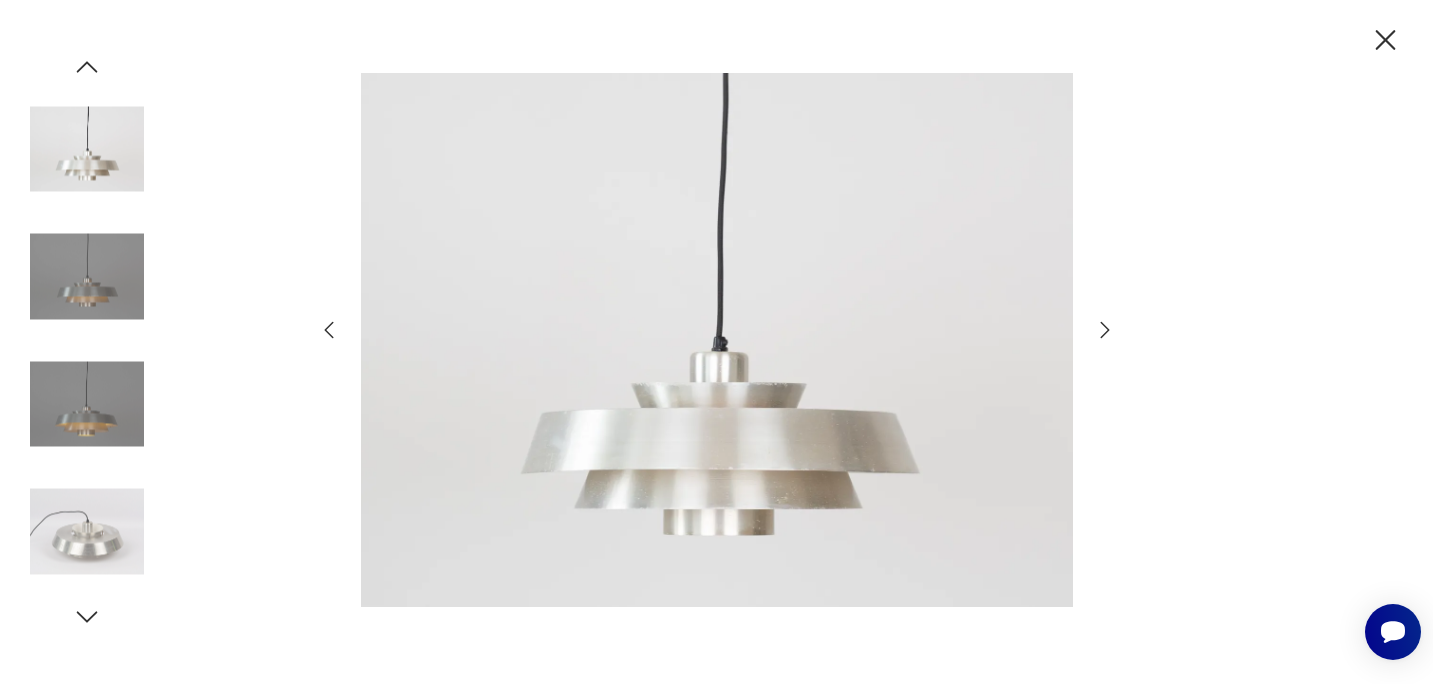 click at bounding box center [1104, 330] 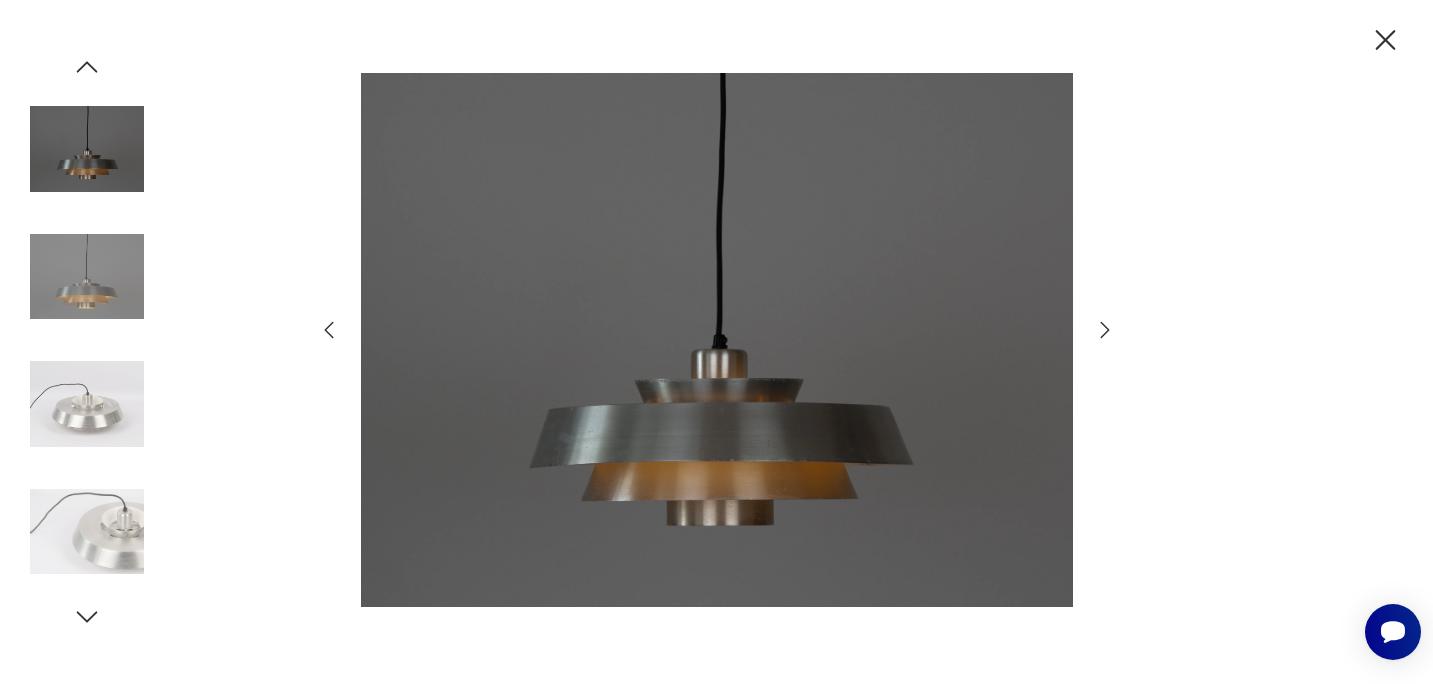 click at bounding box center (1104, 330) 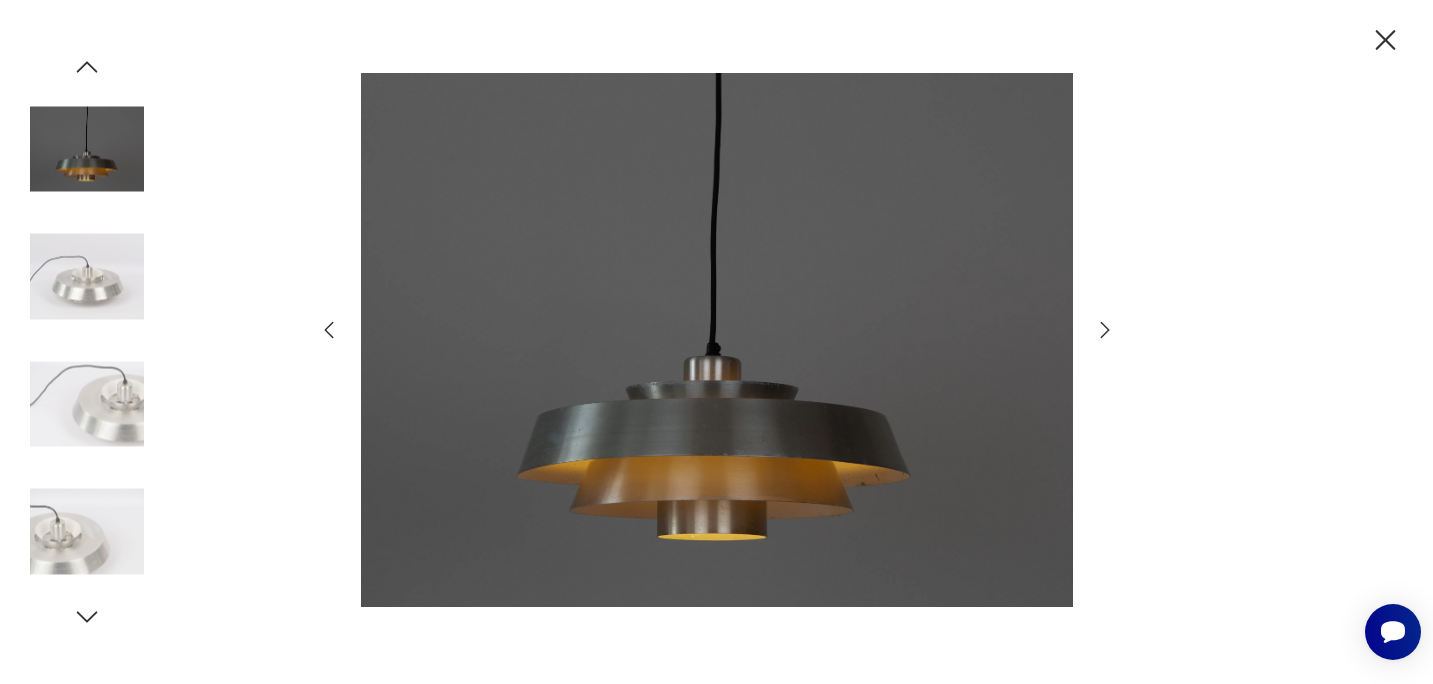 click at bounding box center (1104, 330) 